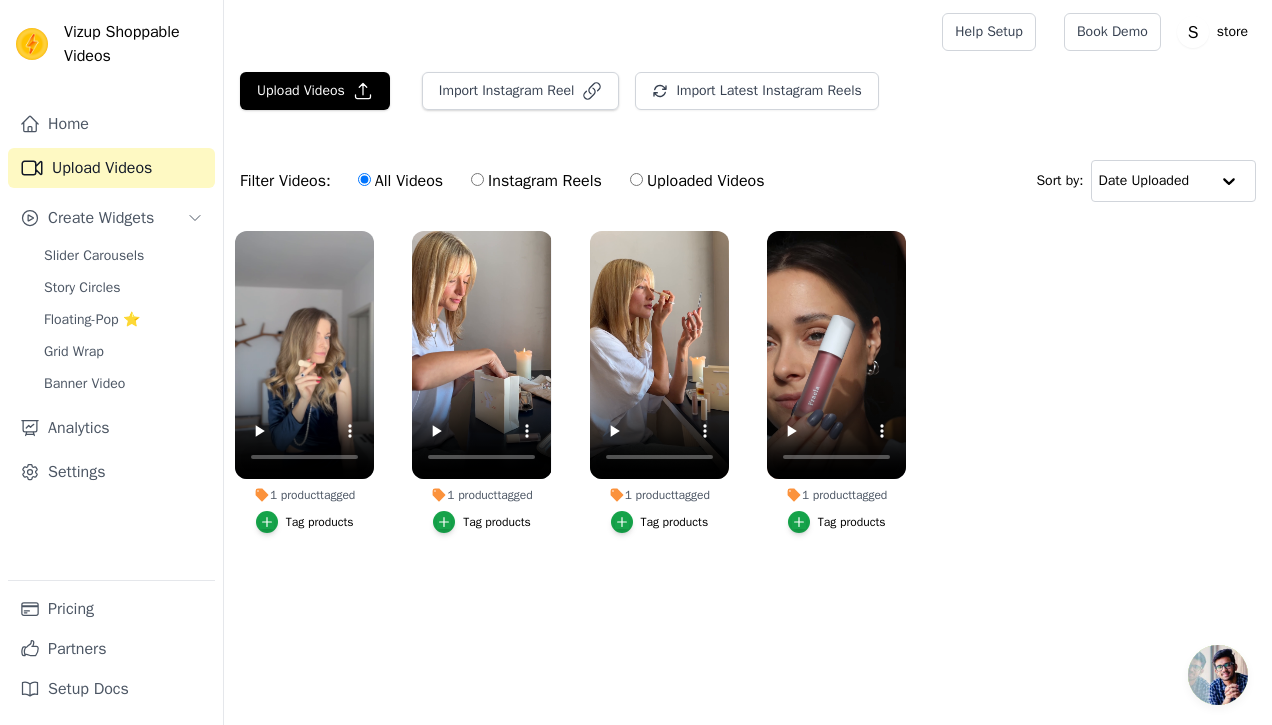 scroll, scrollTop: 0, scrollLeft: 0, axis: both 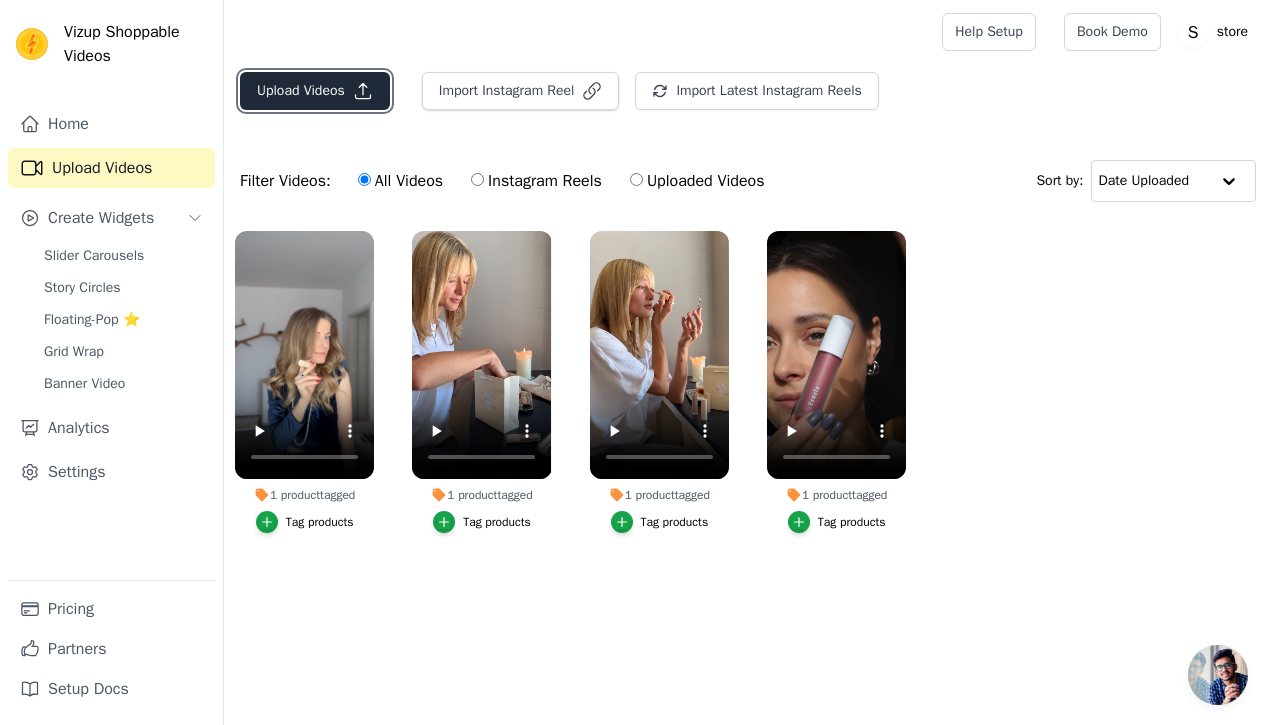 click on "Upload Videos" at bounding box center [315, 91] 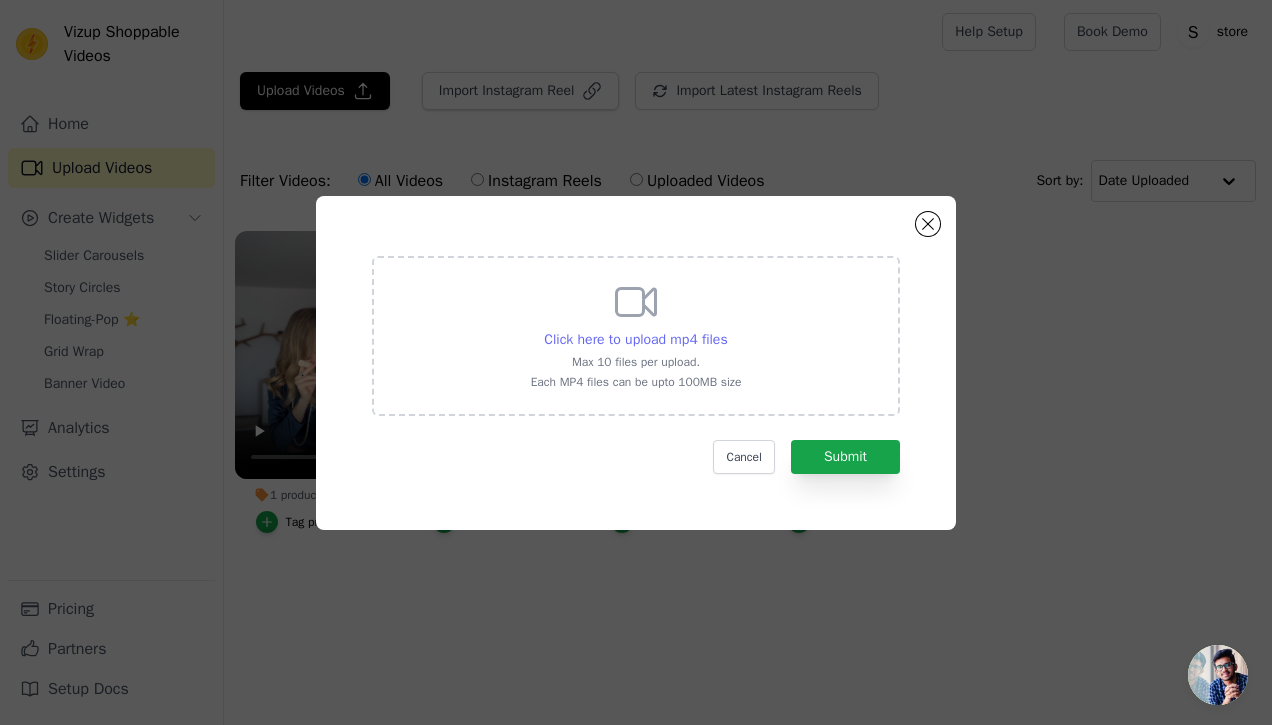 click on "Click here to upload mp4 files" at bounding box center (635, 339) 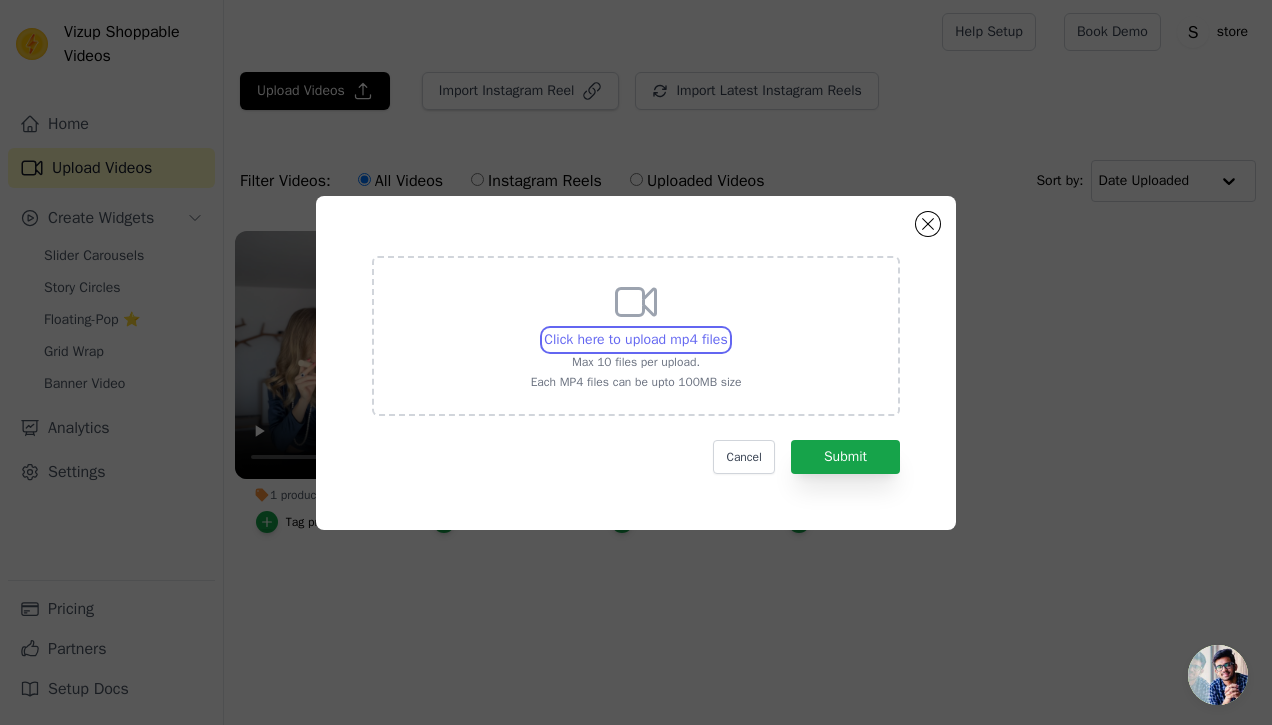 click on "Click here to upload mp4 files     Max 10 files per upload.   Each MP4 files can be upto 100MB size" at bounding box center [727, 329] 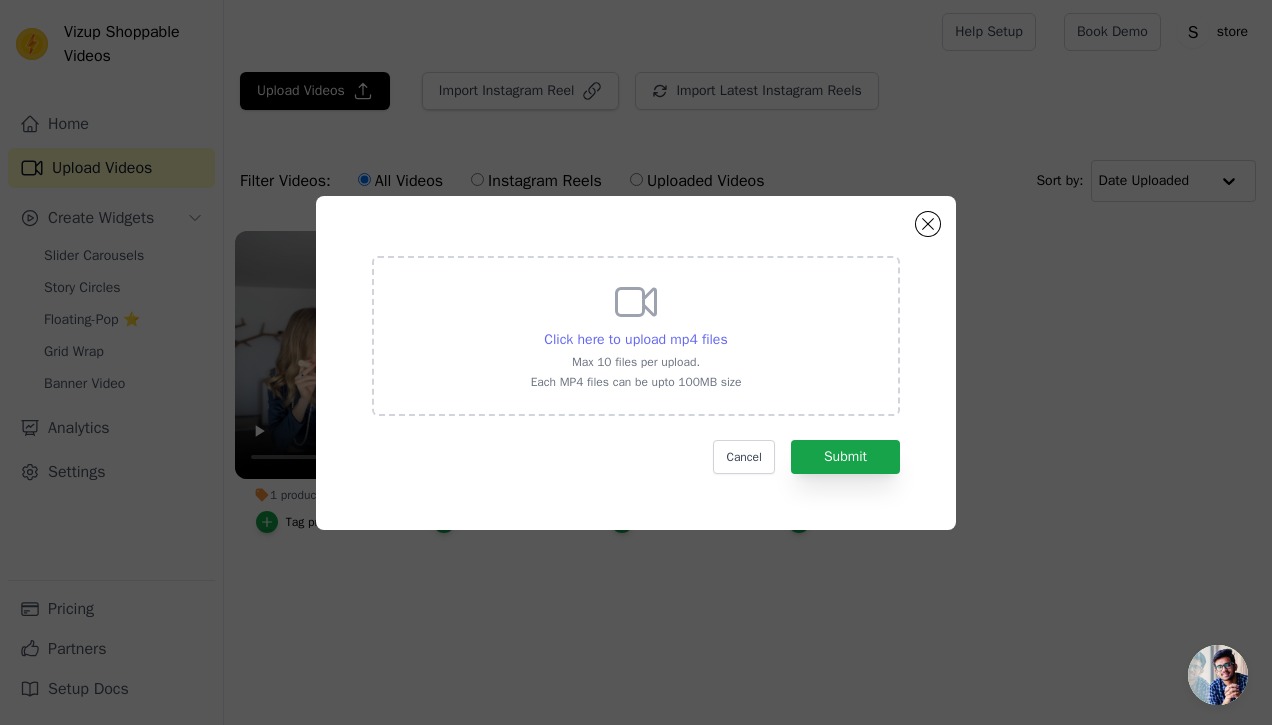 click on "Click here to upload mp4 files" at bounding box center [635, 339] 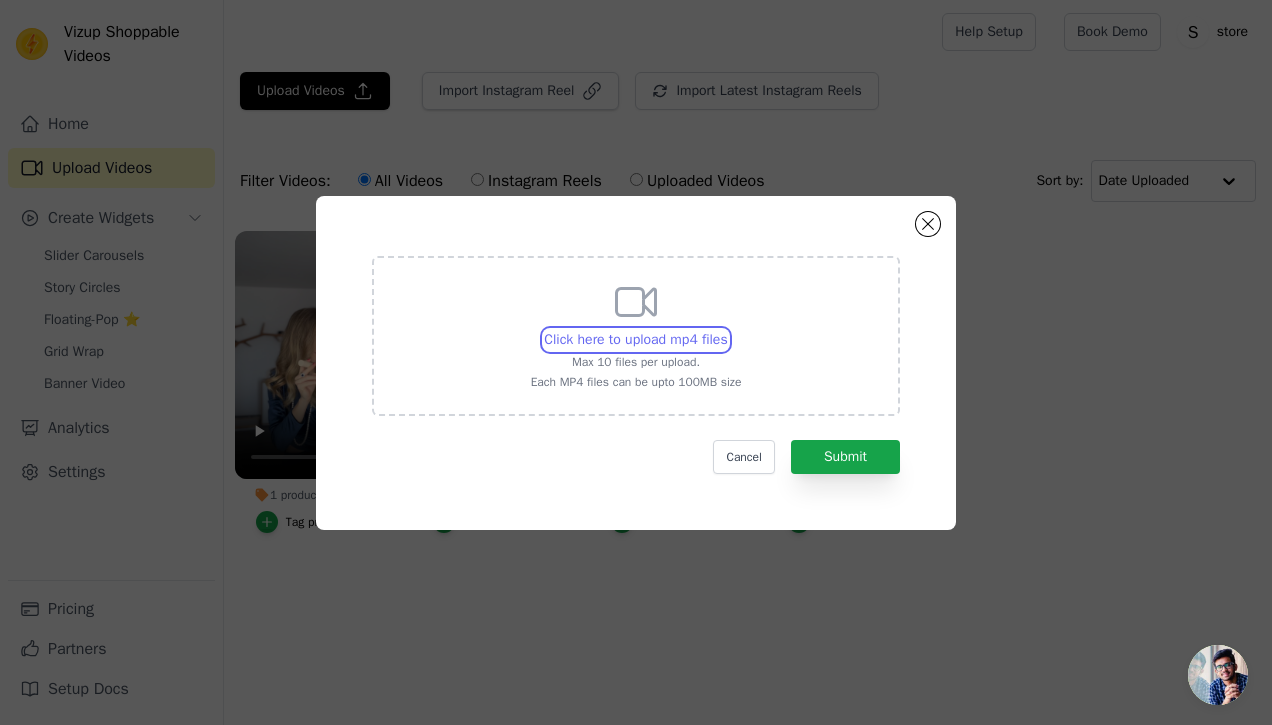 click on "Click here to upload mp4 files     Max 10 files per upload.   Each MP4 files can be upto 100MB size" at bounding box center (727, 329) 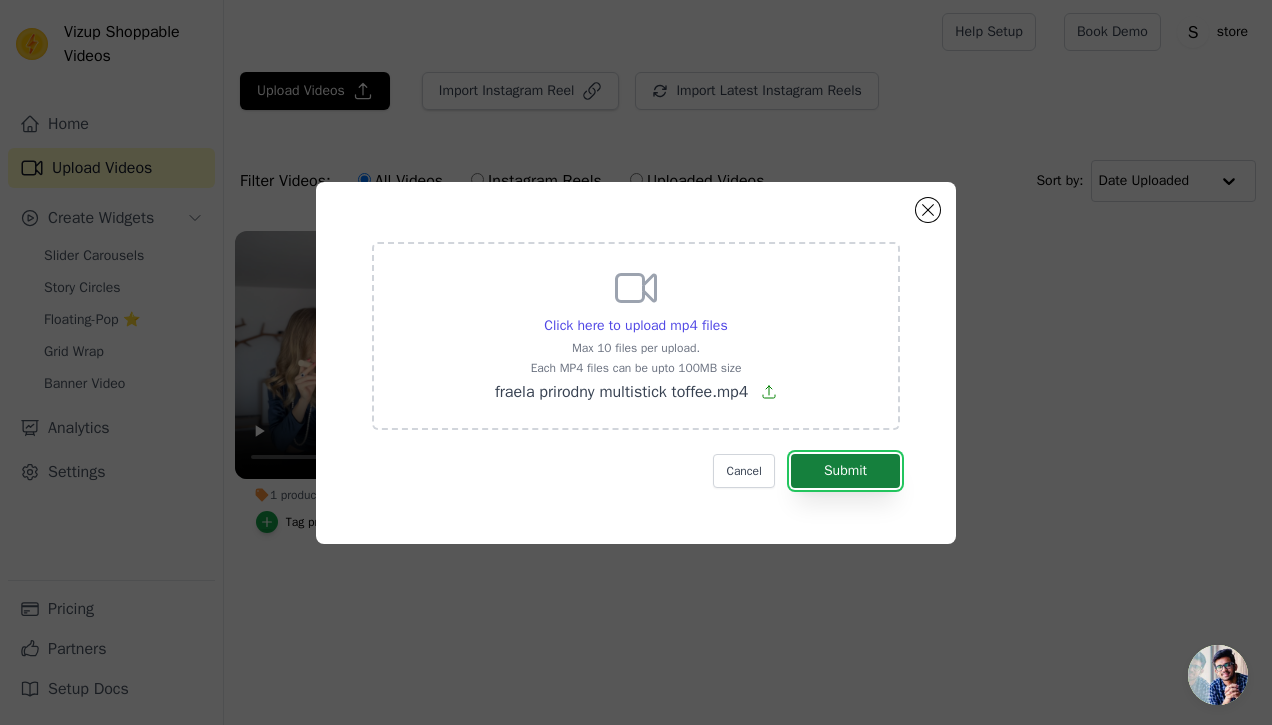 click on "Submit" at bounding box center (845, 471) 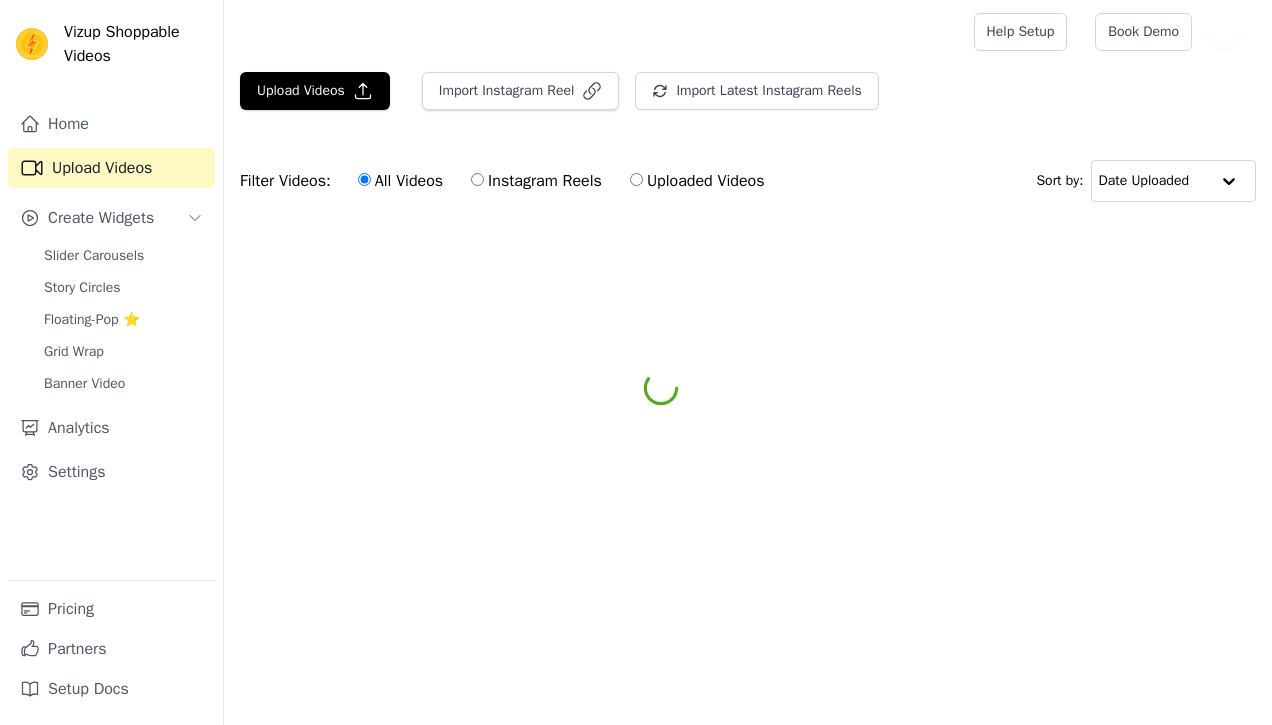 scroll, scrollTop: 0, scrollLeft: 0, axis: both 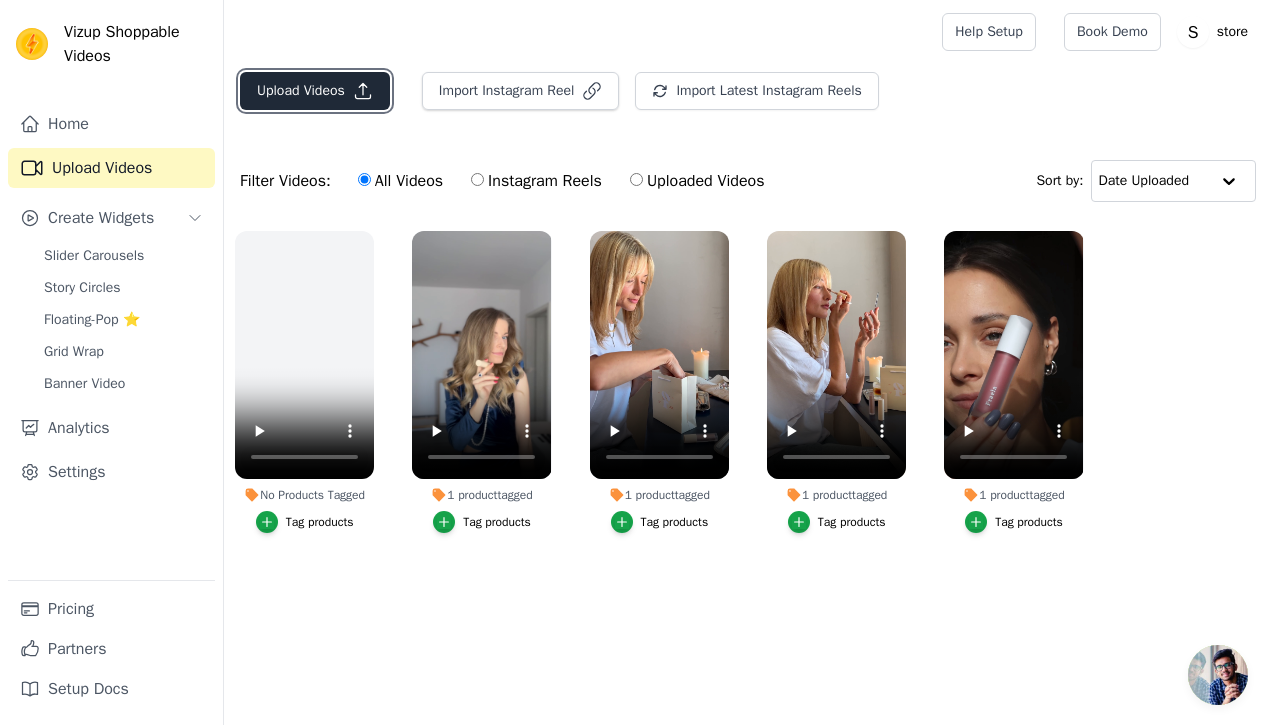 click on "Upload Videos" at bounding box center [315, 91] 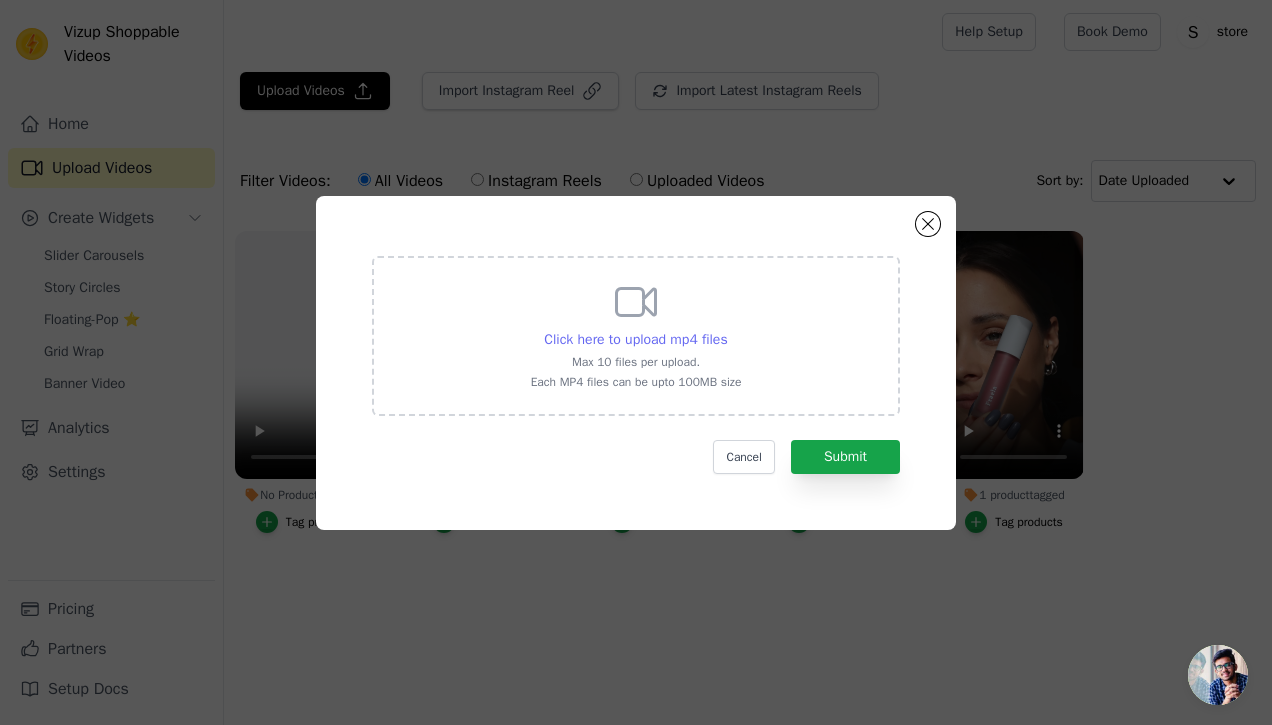 click on "Click here to upload mp4 files" at bounding box center (635, 339) 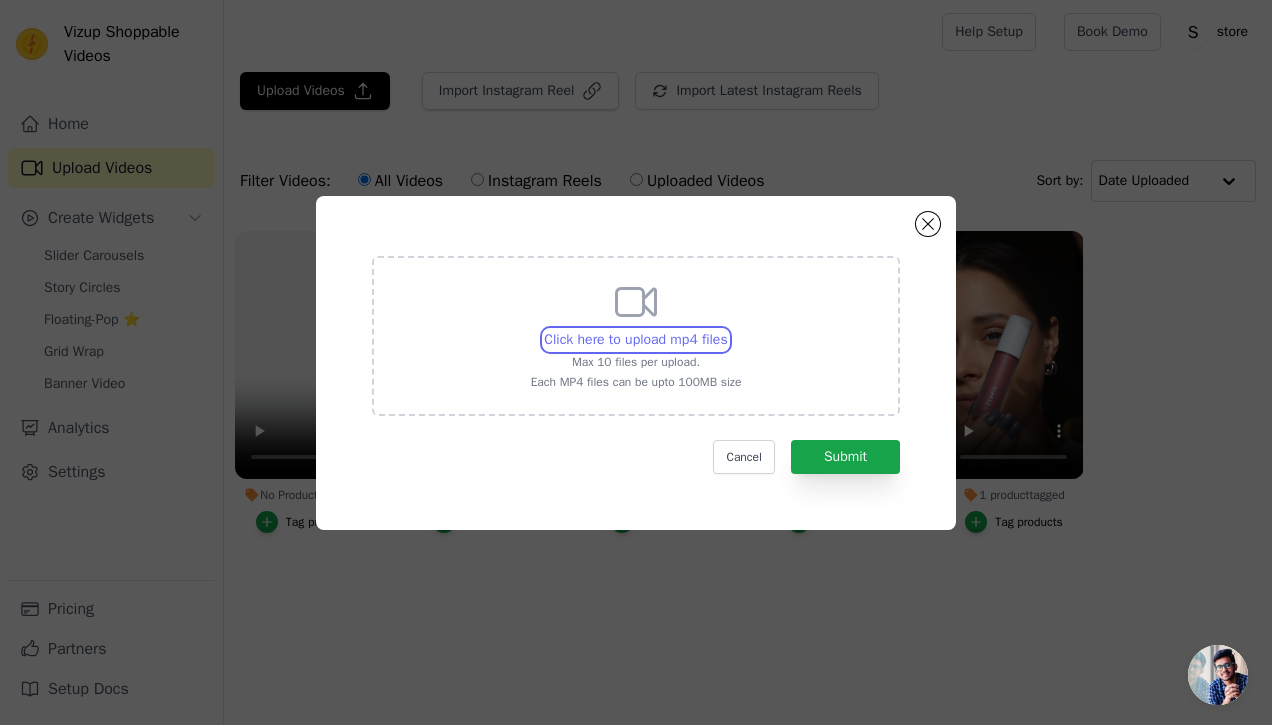 type on "C:\fakepath\fraela prirodny ruz dominika.mp4" 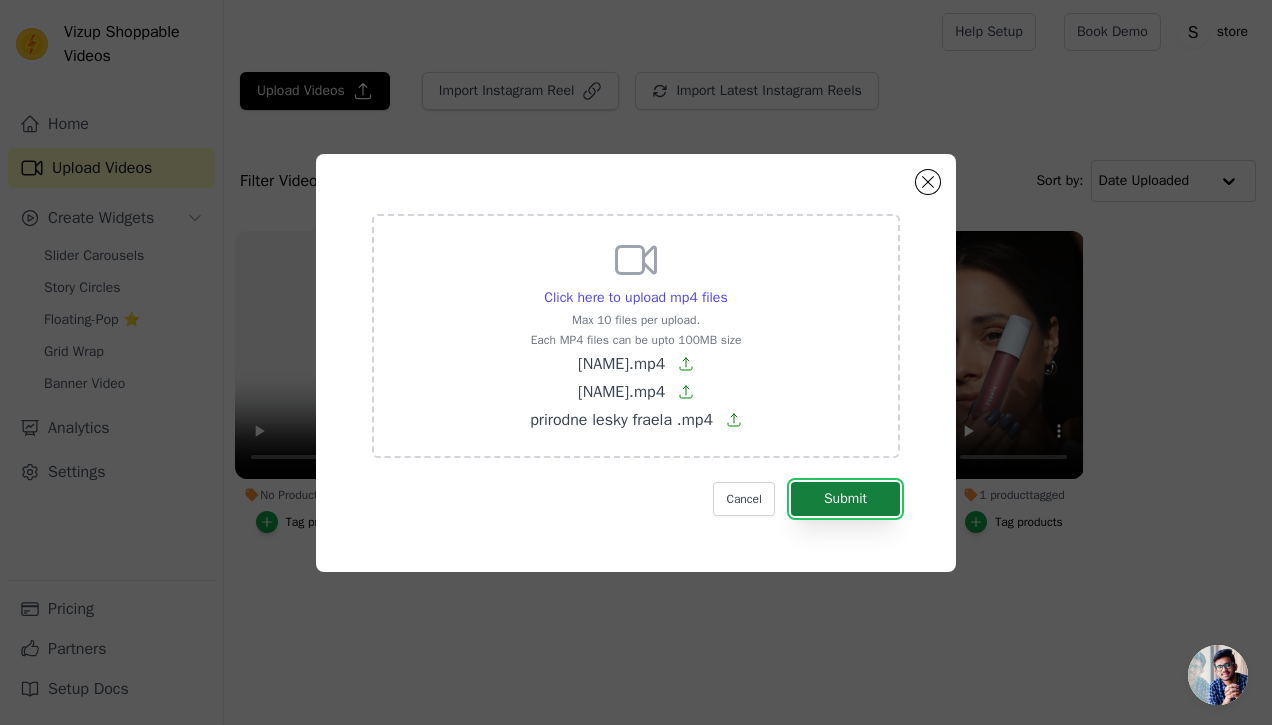 click on "Submit" at bounding box center (845, 499) 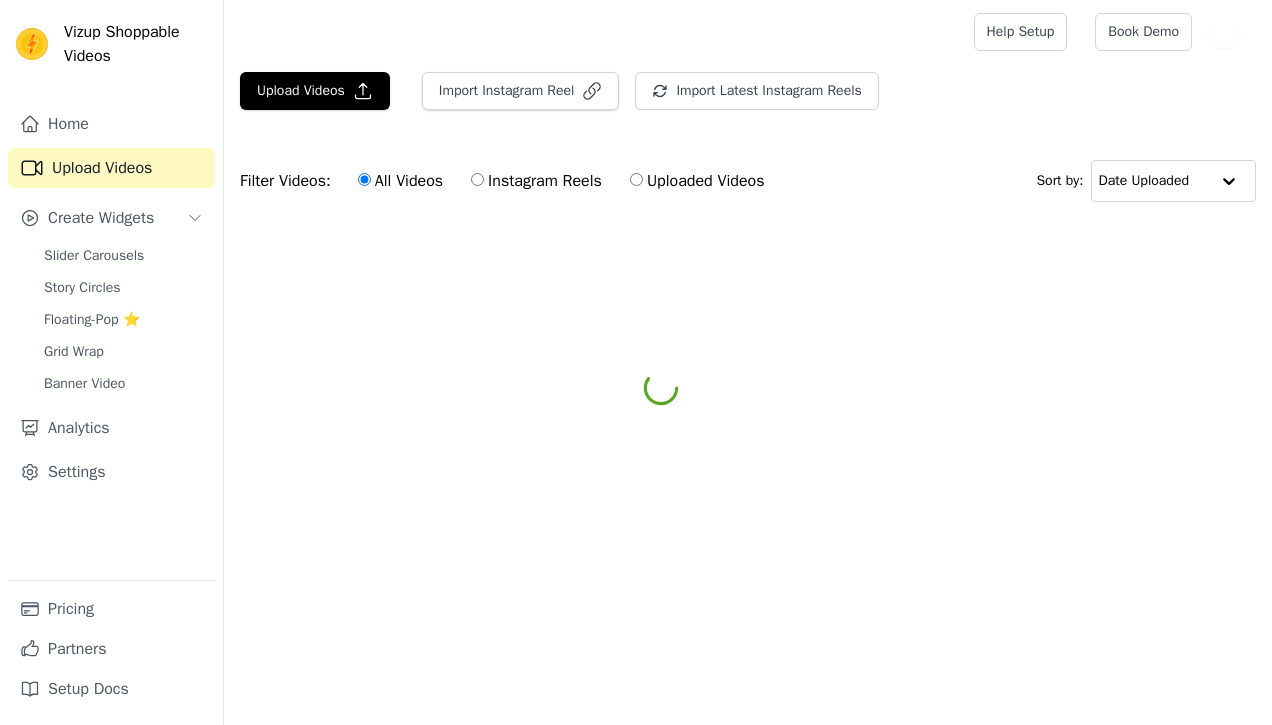 scroll, scrollTop: 0, scrollLeft: 0, axis: both 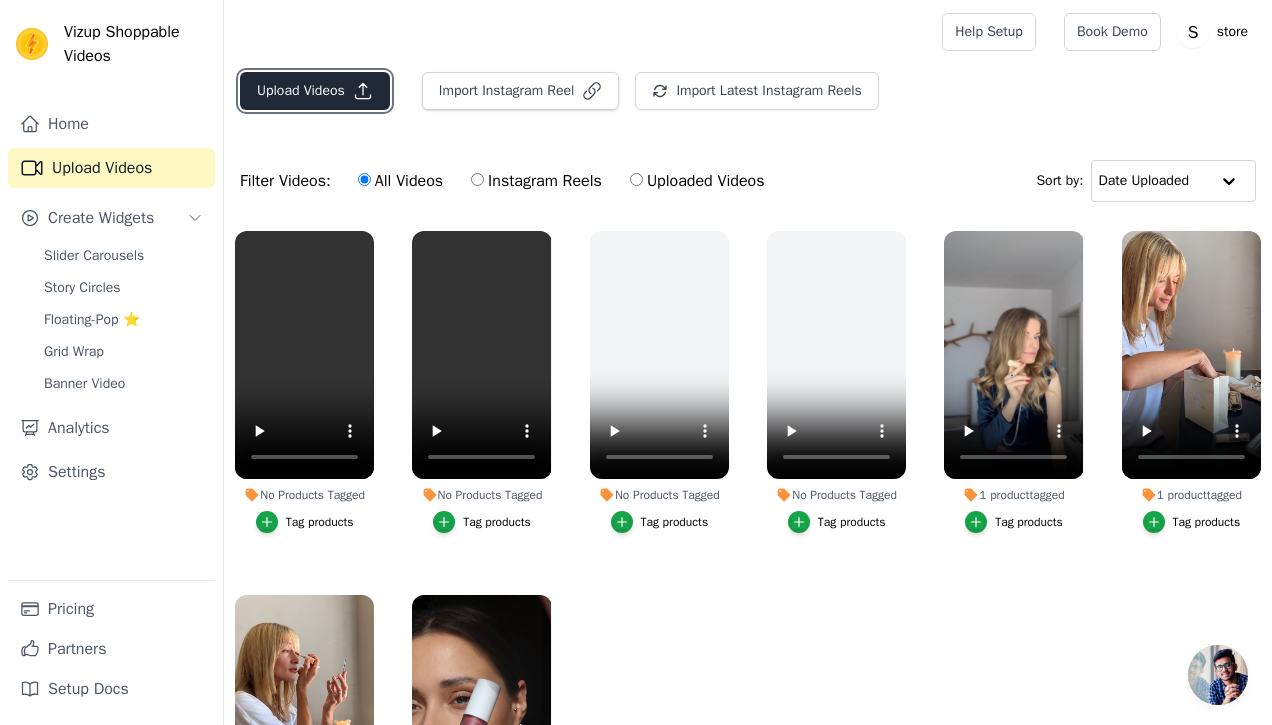 click on "Upload Videos" at bounding box center [315, 91] 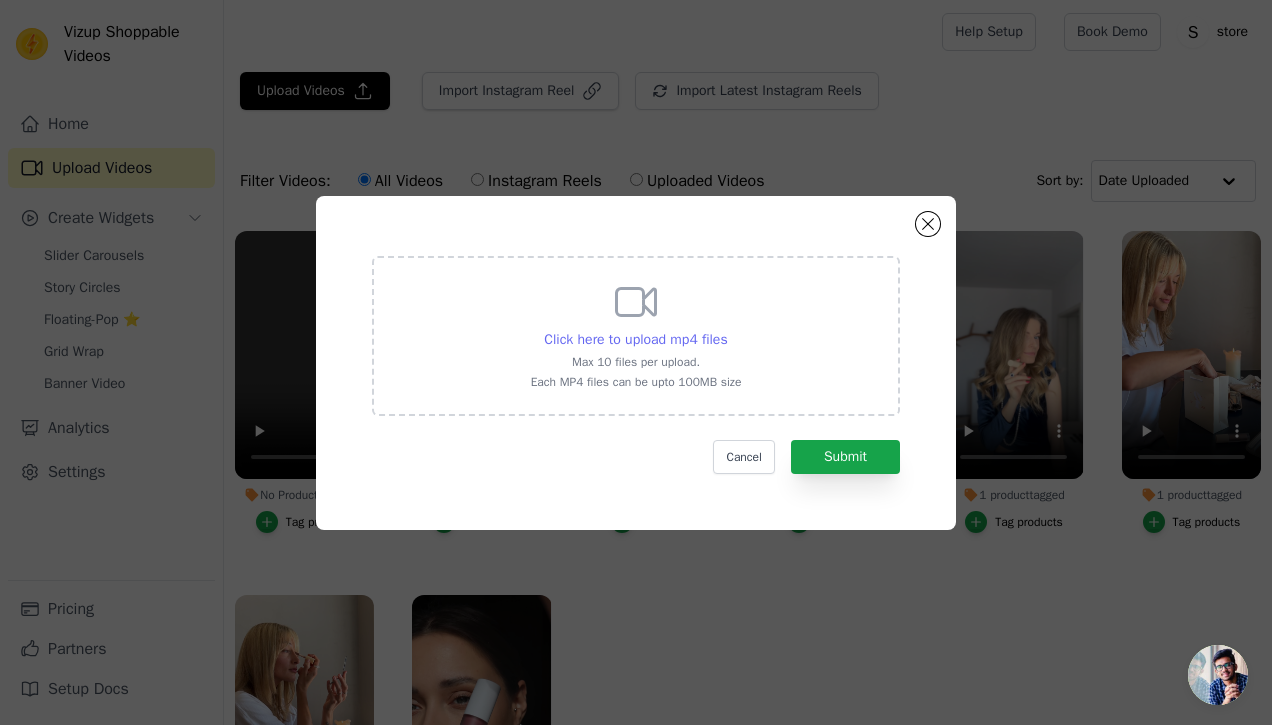click on "Click here to upload mp4 files" at bounding box center (635, 339) 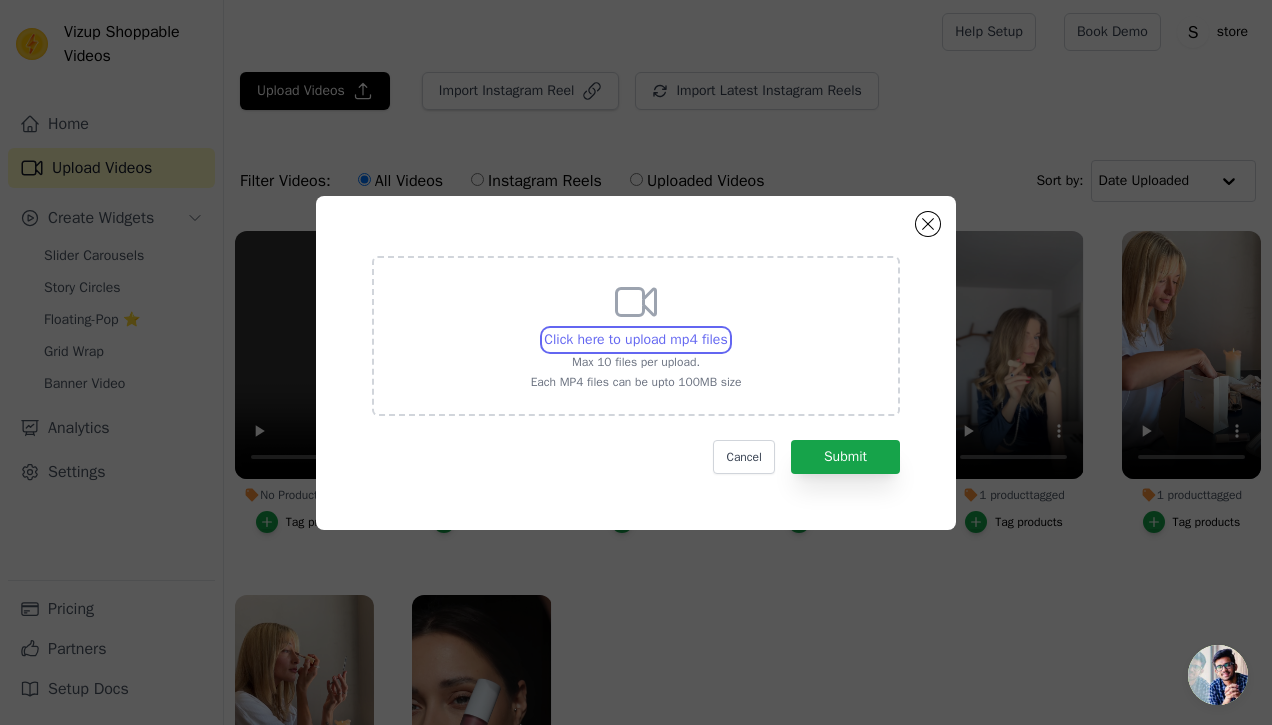 click on "Click here to upload mp4 files     Max 10 files per upload.   Each MP4 files can be upto 100MB size" at bounding box center [727, 329] 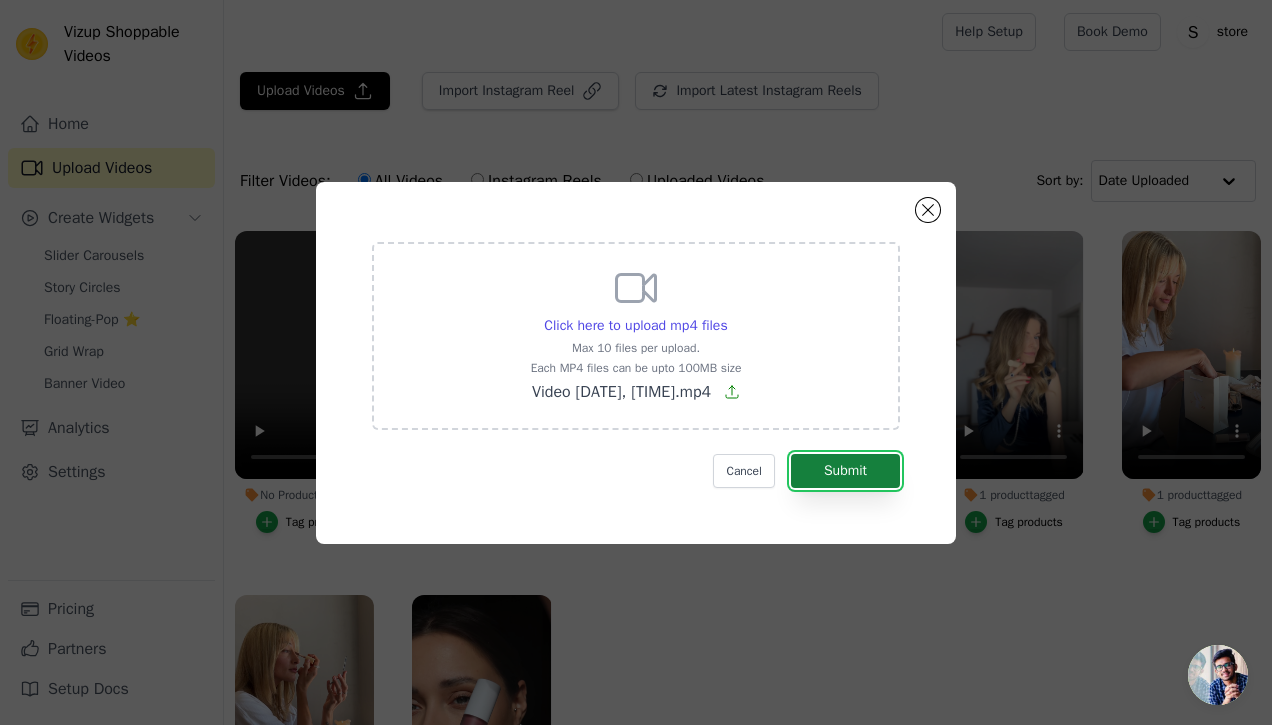 click on "Submit" at bounding box center (845, 471) 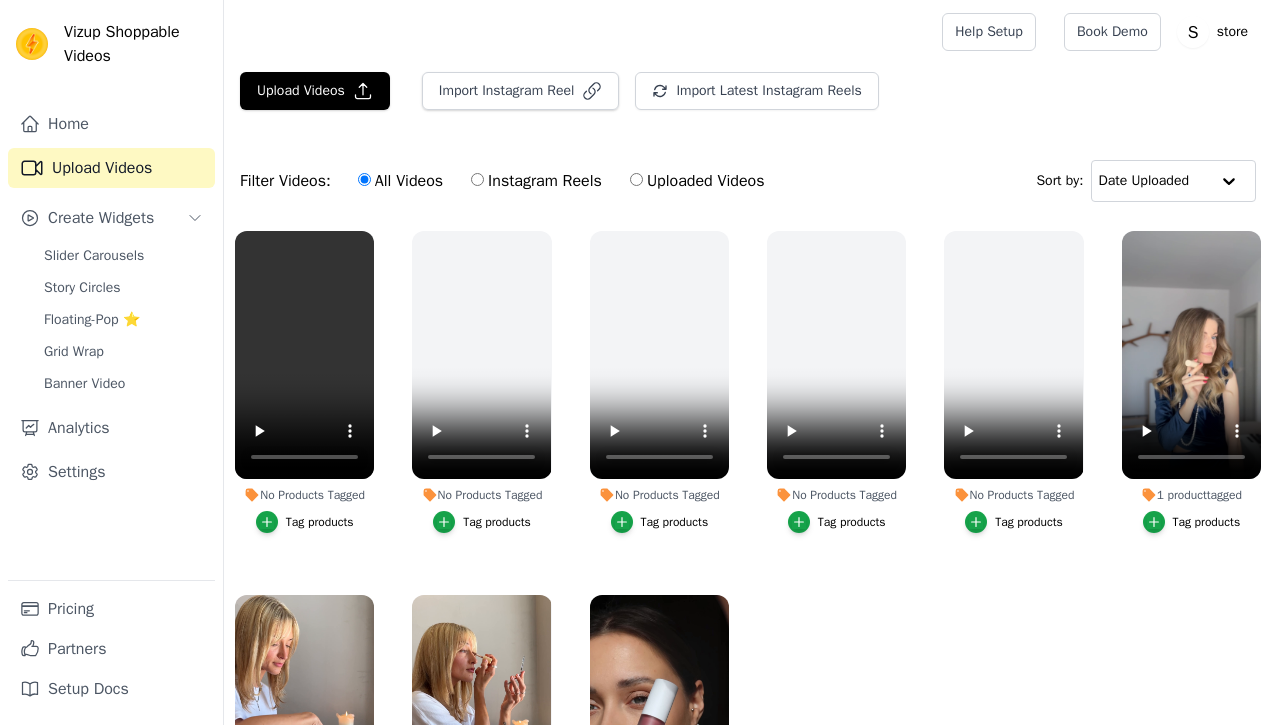 scroll, scrollTop: 0, scrollLeft: 0, axis: both 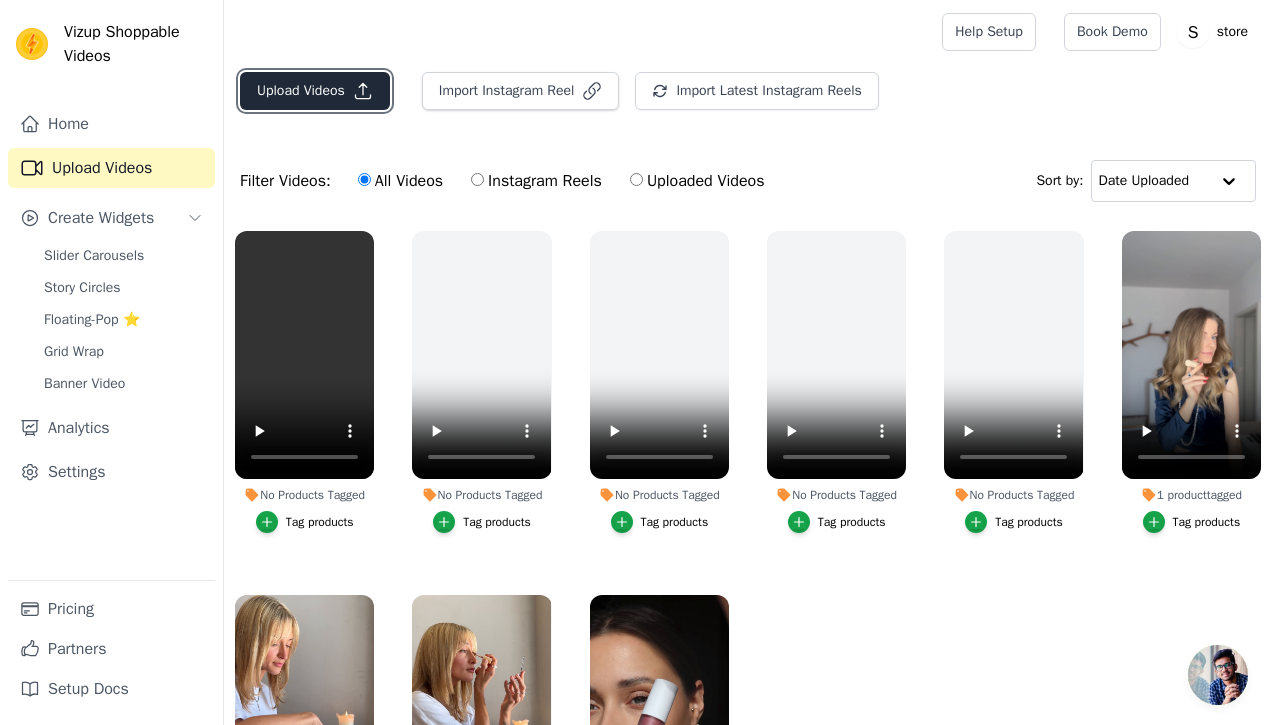 click on "Upload Videos" at bounding box center (315, 91) 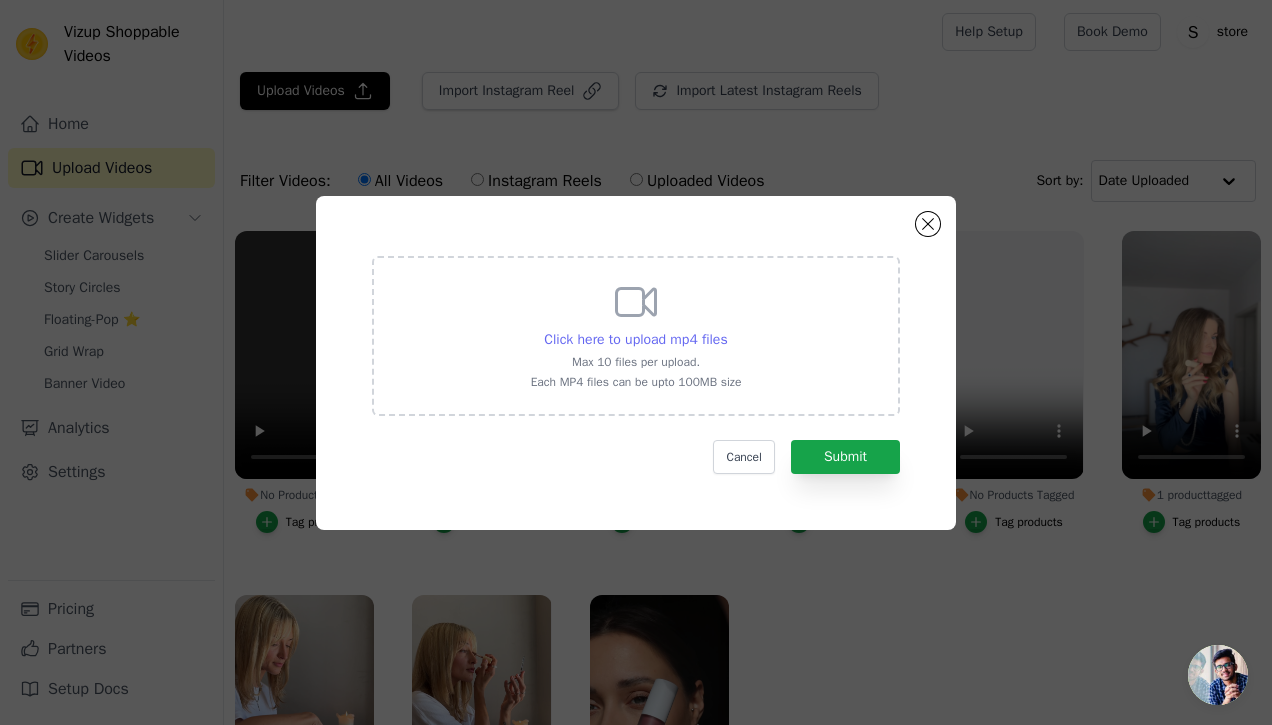 click on "Click here to upload mp4 files" at bounding box center (635, 339) 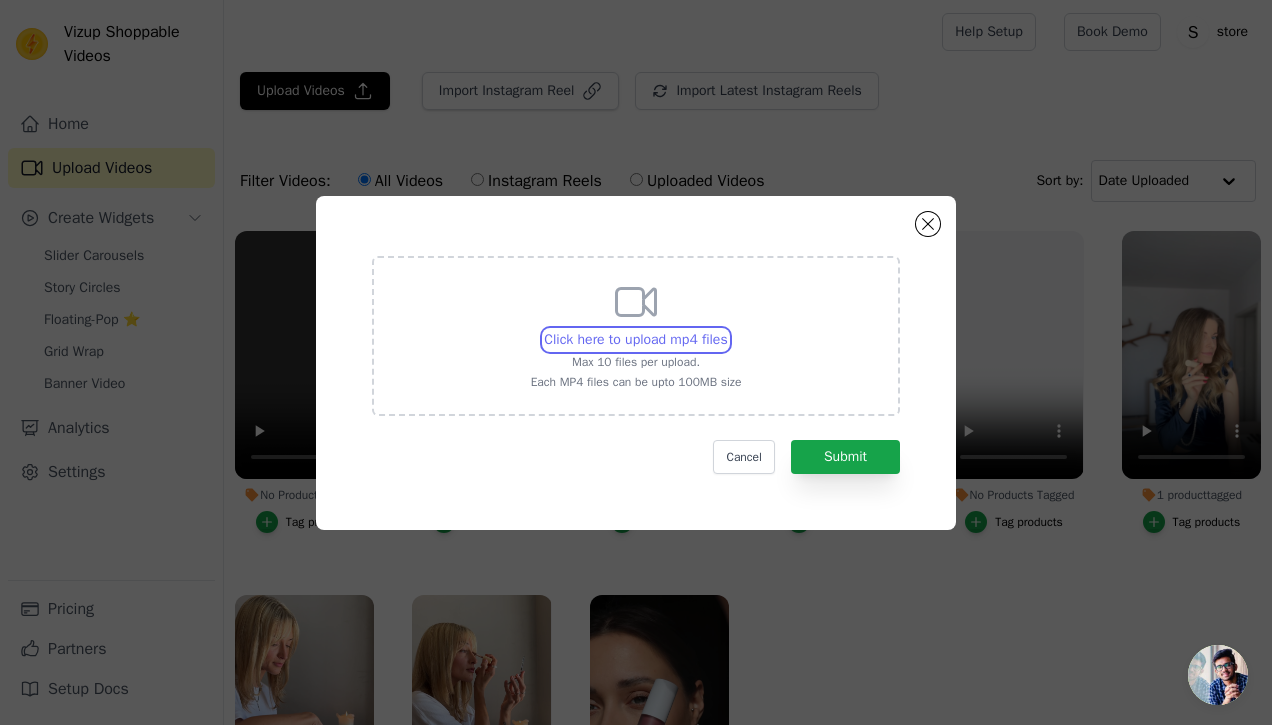 click on "Click here to upload mp4 files     Max 10 files per upload.   Each MP4 files can be upto 100MB size" at bounding box center [727, 329] 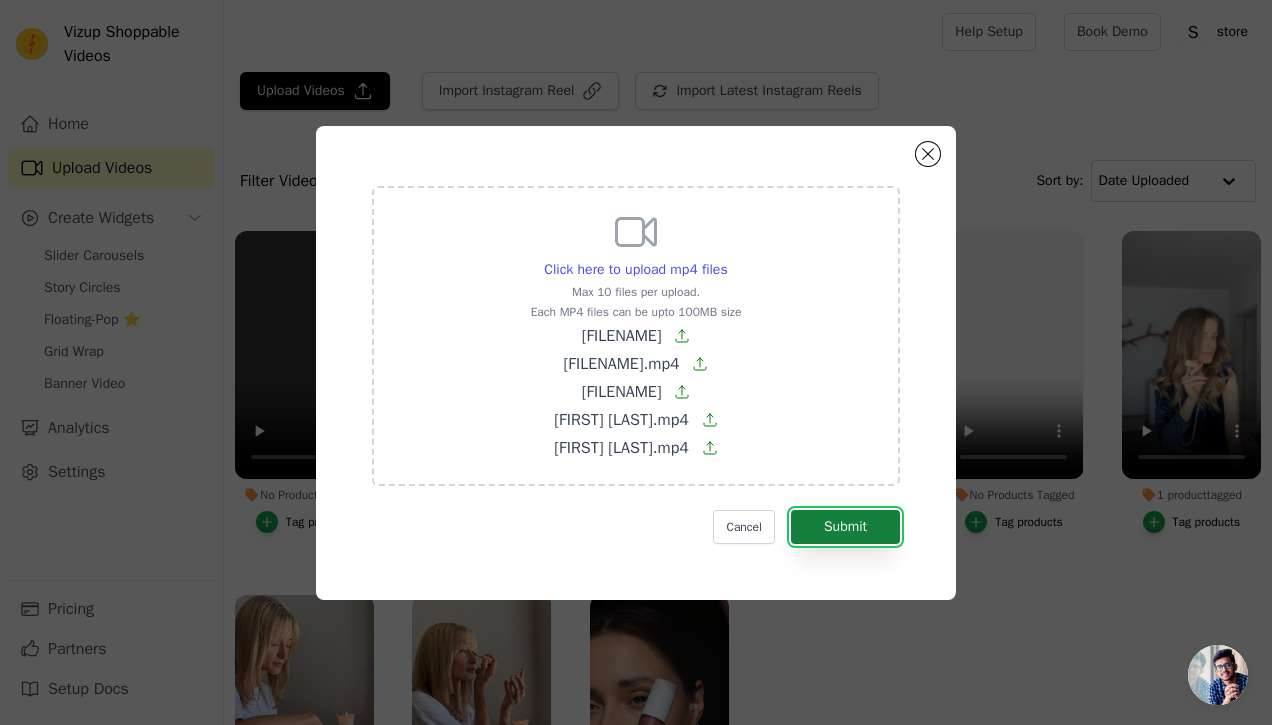 click on "Submit" at bounding box center [845, 527] 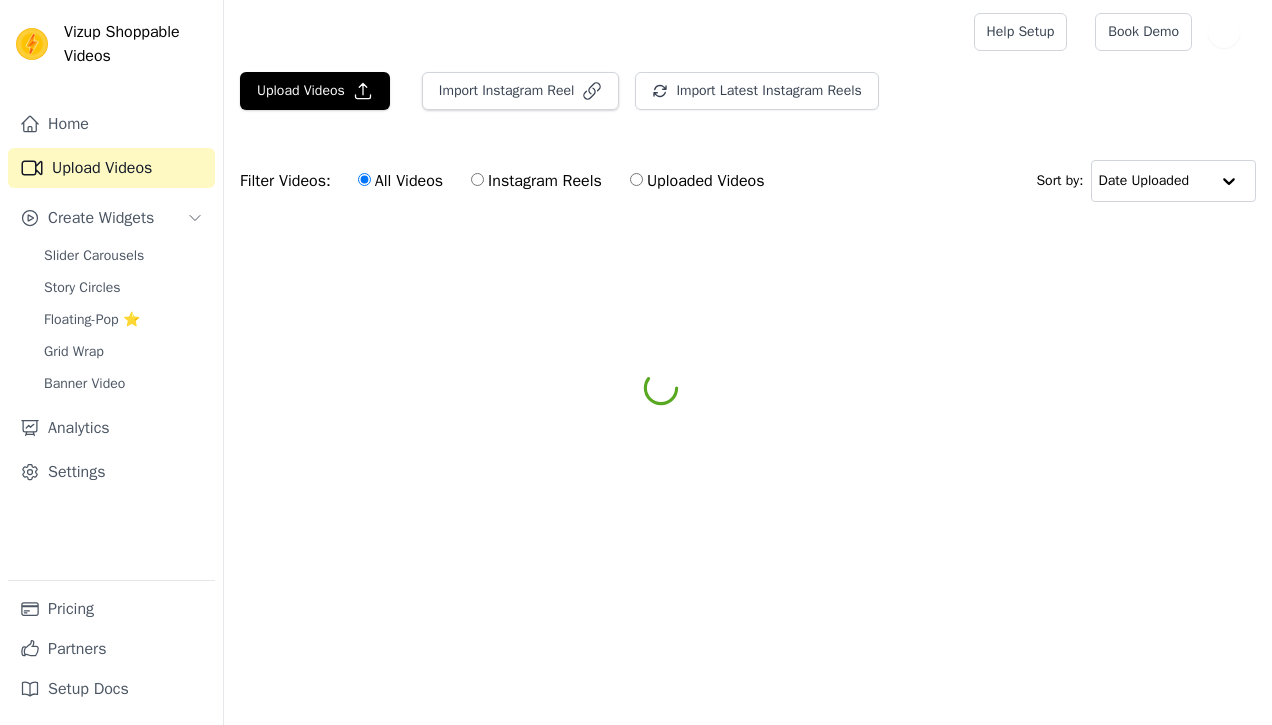 scroll, scrollTop: 0, scrollLeft: 0, axis: both 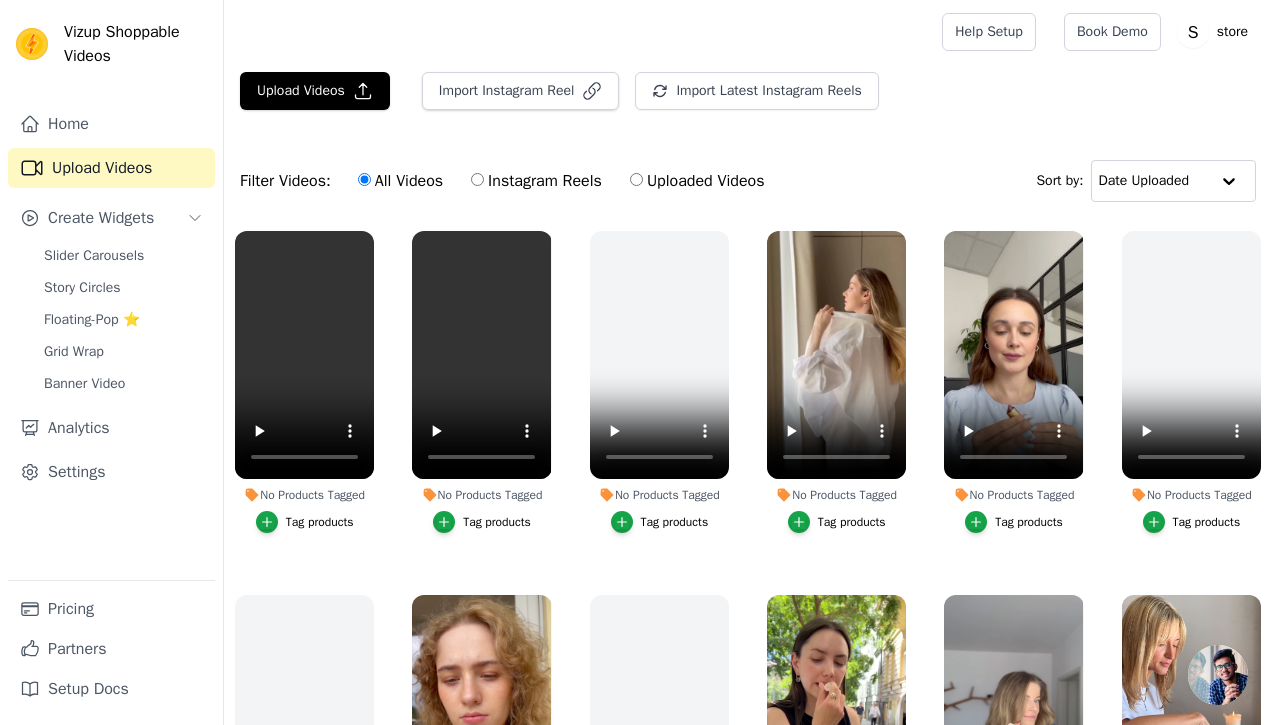 click on "Tag products" at bounding box center [852, 522] 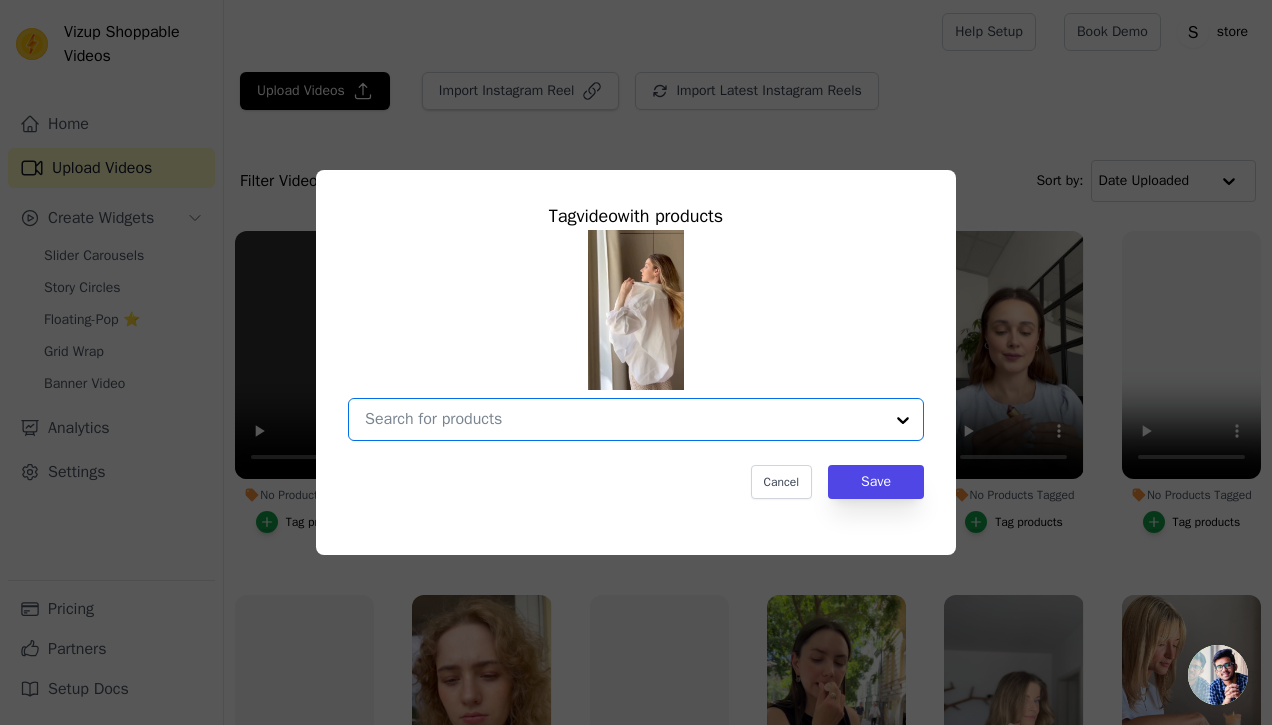 click on "No Products Tagged     Tag  video  with products       Option undefined, selected.   Select is focused, type to refine list, press down to open the menu.                   Cancel   Save     Tag products" at bounding box center (624, 419) 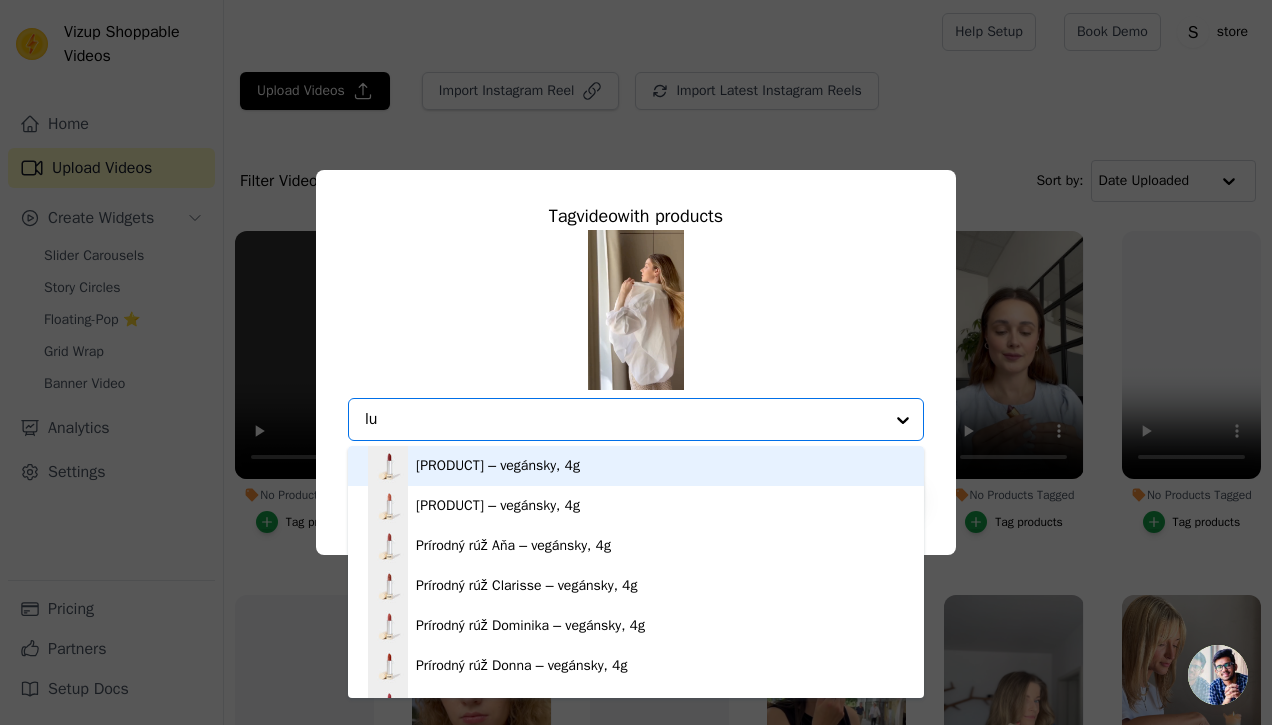 type on "[PRODUCT]" 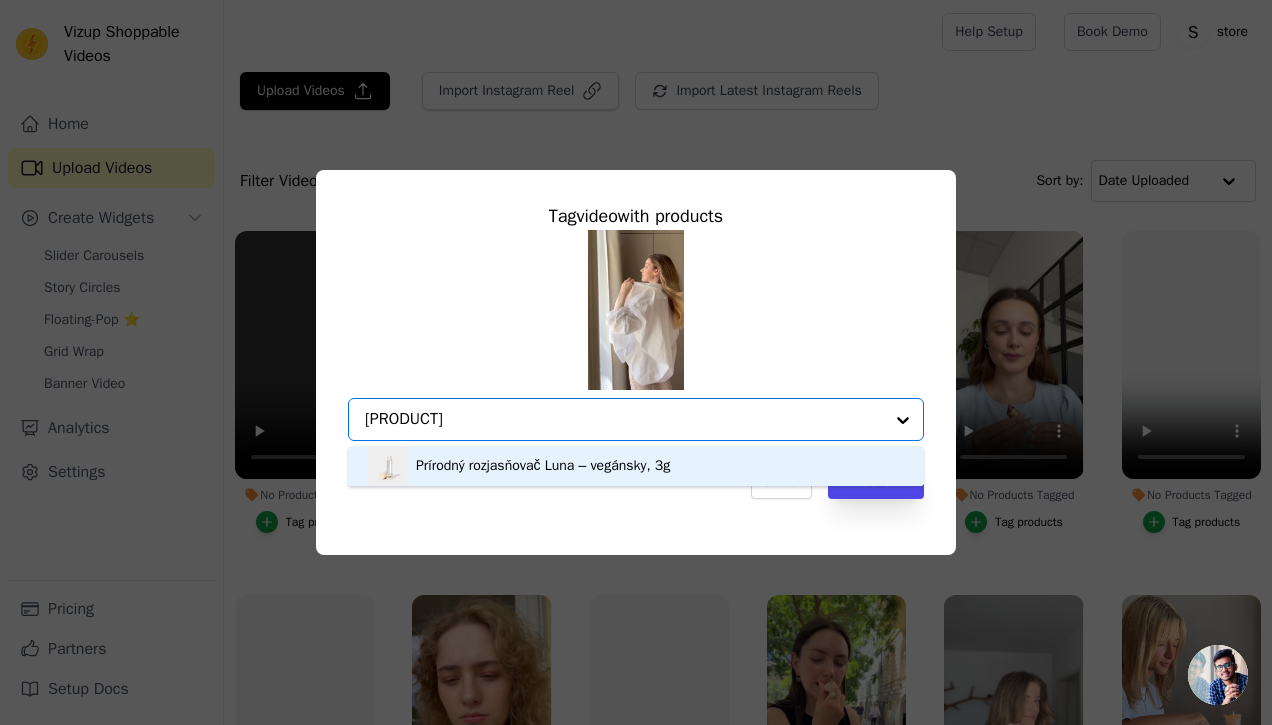 click on "Prírodný rozjasňovač Luna – vegánsky, 3g" at bounding box center [543, 466] 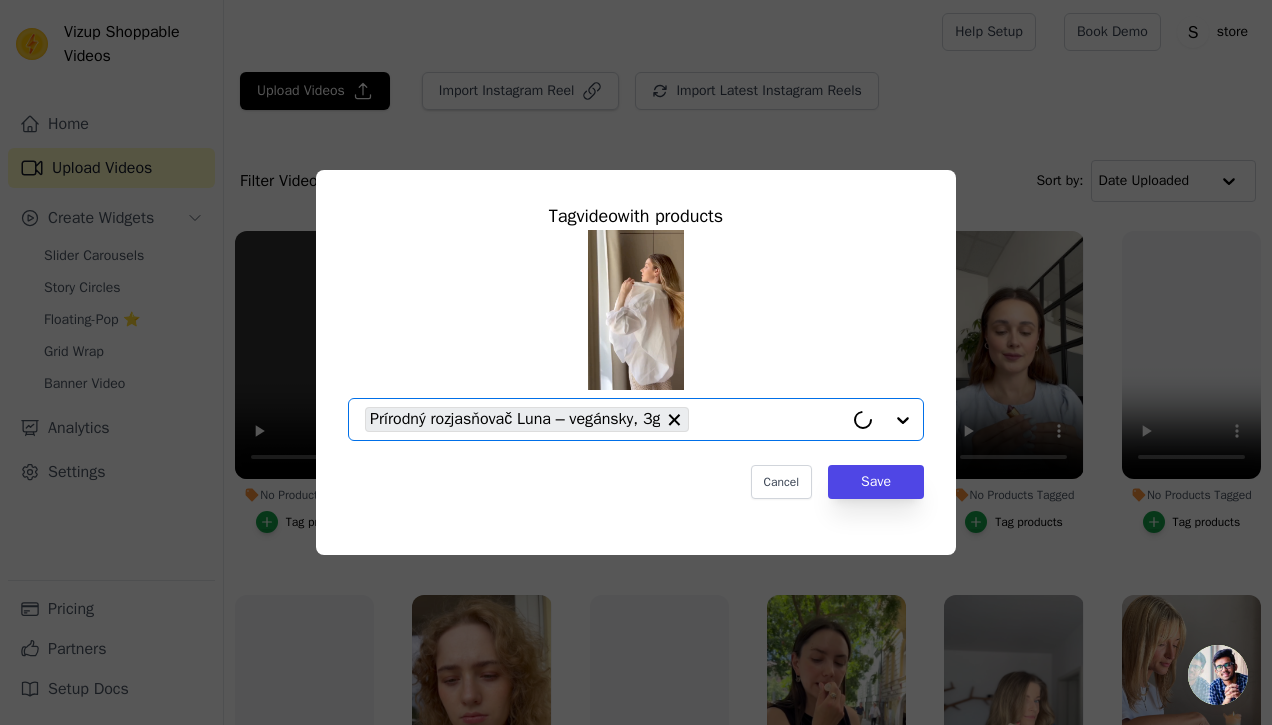 click on "No Products Tagged     Tag  video  with products       Option [PRODUCT] – vegánsky, 3g, selected.   Select is focused, type to refine list, press down to open the menu.     [PRODUCT] – vegánsky, 3g                   Cancel   Save     Tag products" 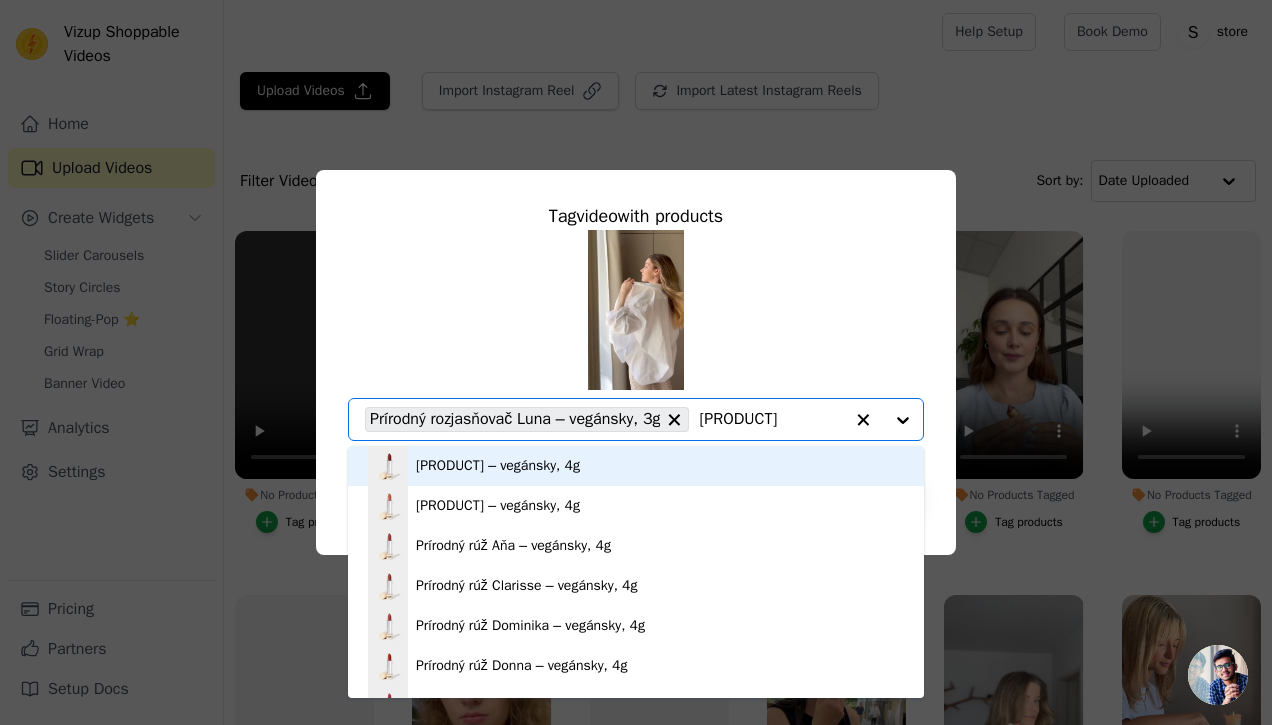 type on "[PRODUCT]" 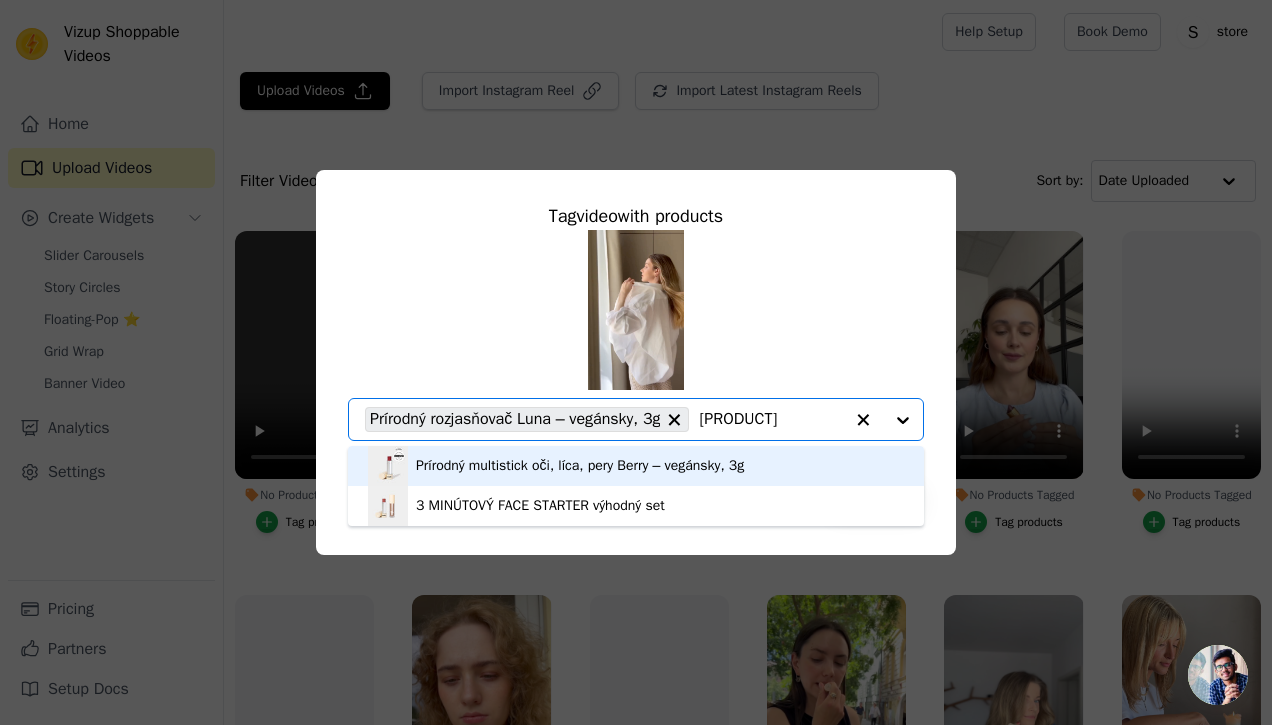 click on "Prírodný multistick oči, líca, pery Berry – vegánsky, 3g" at bounding box center (580, 466) 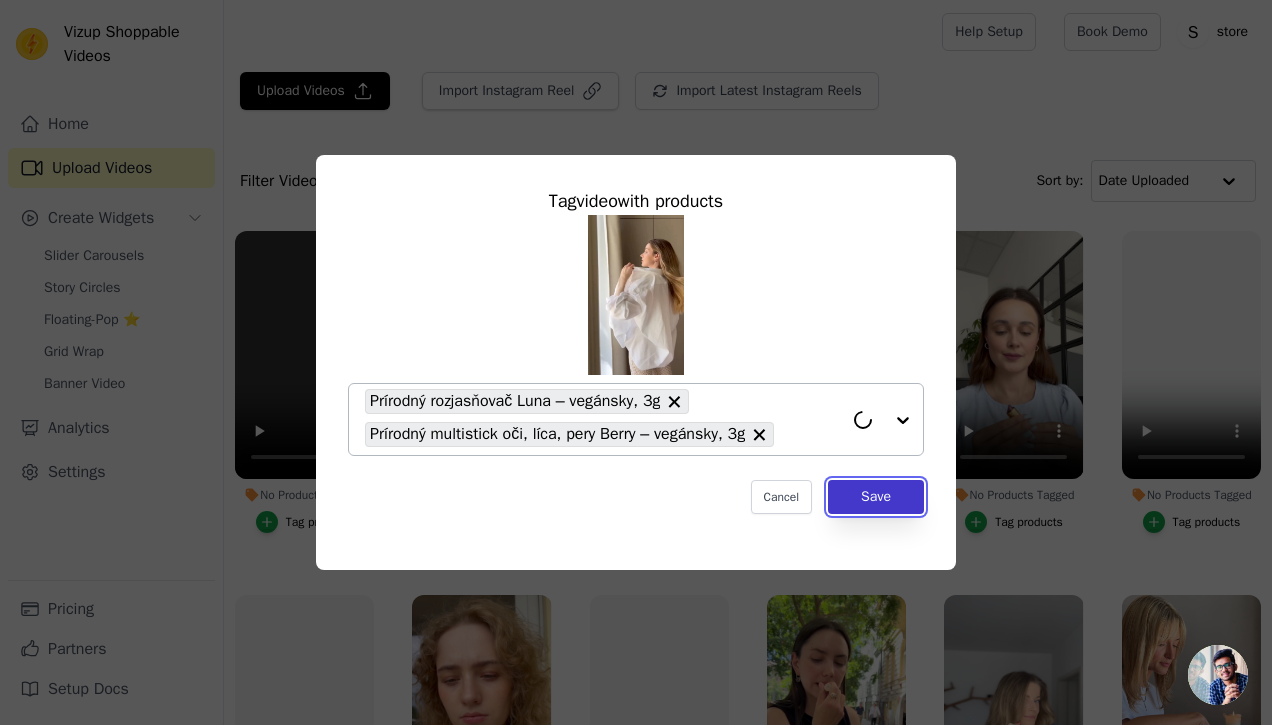 click on "Save" at bounding box center (876, 497) 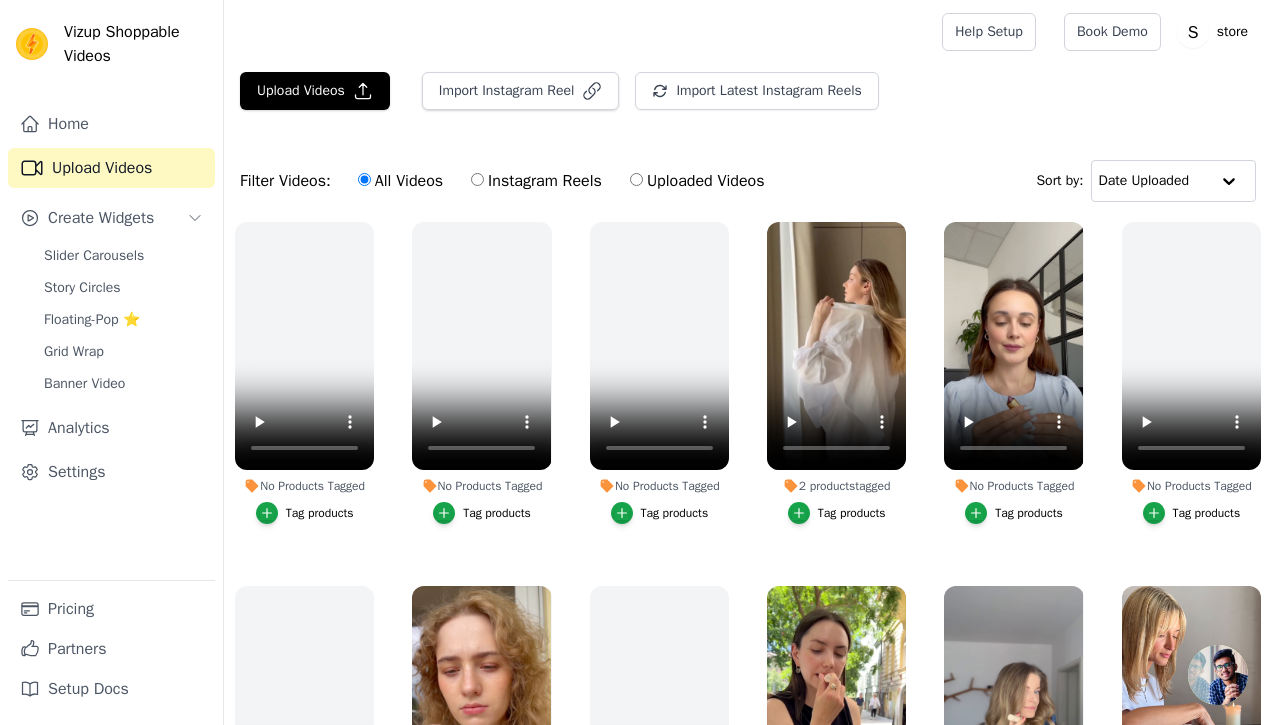 scroll, scrollTop: 10, scrollLeft: 0, axis: vertical 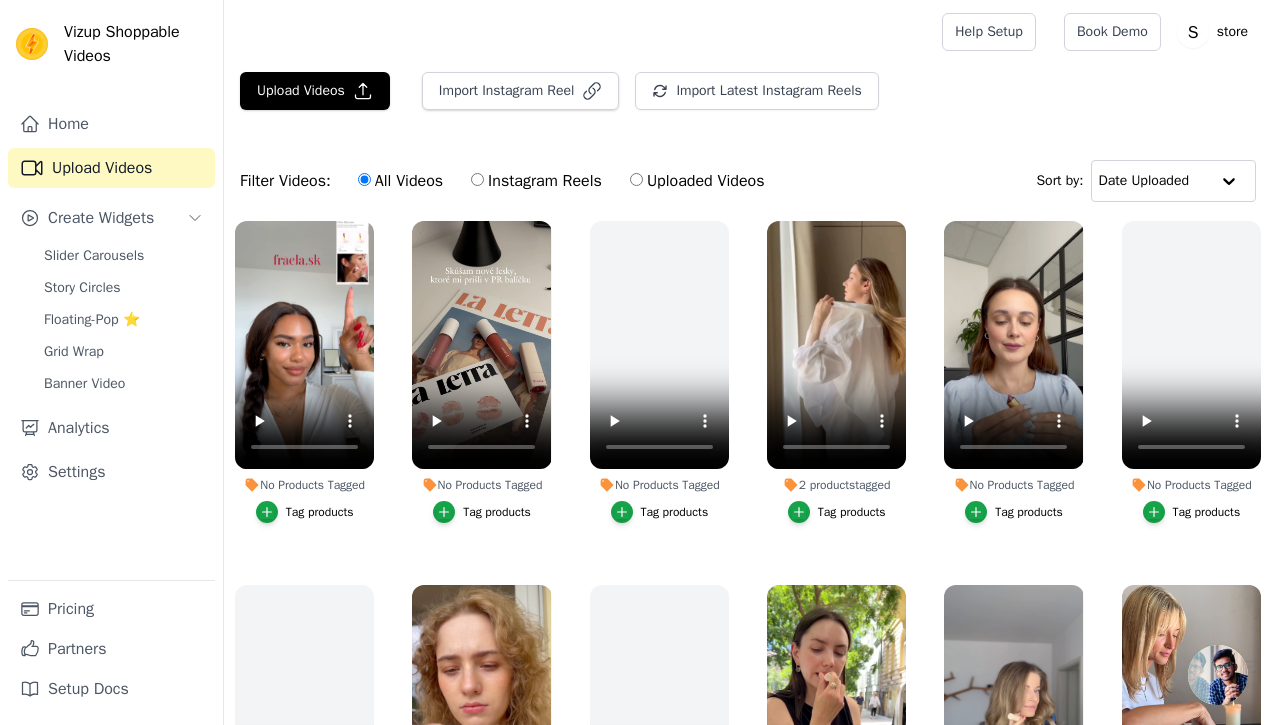 click on "Tag products" at bounding box center [1029, 512] 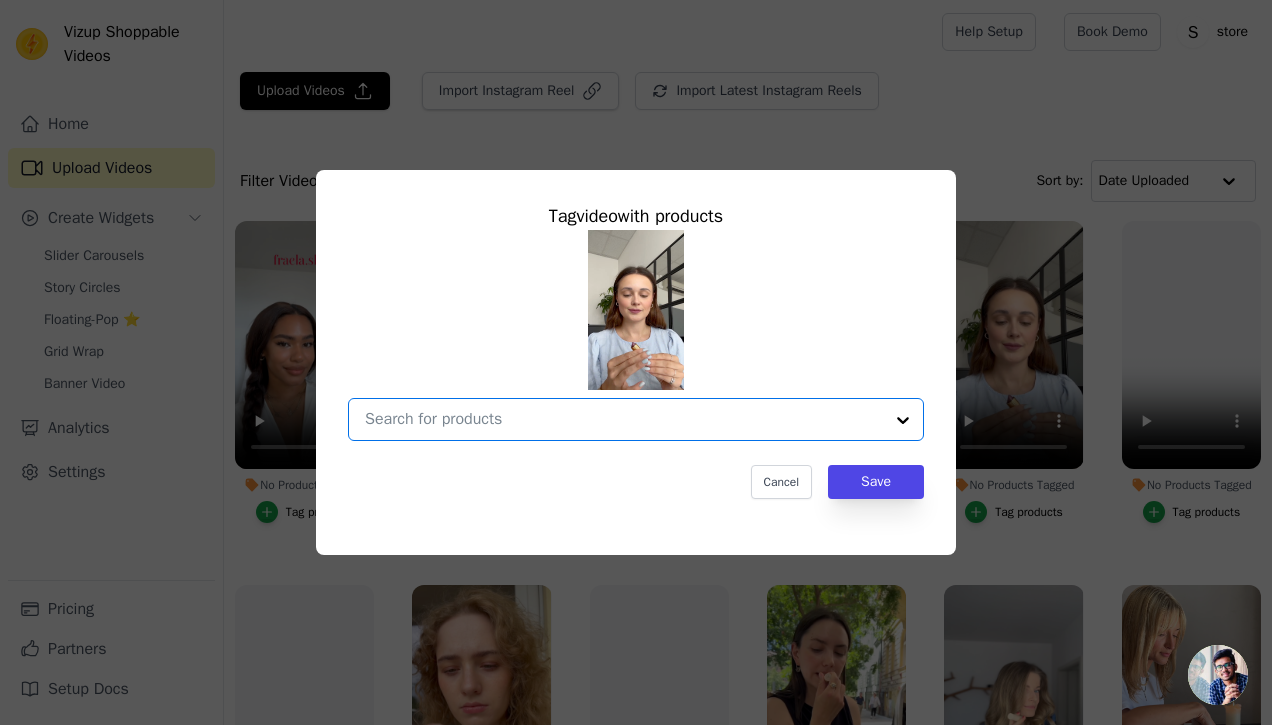 click on "No Products Tagged     Tag  video  with products       Option undefined, selected.   Select is focused, type to refine list, press down to open the menu.                   Cancel   Save     Tag products" at bounding box center (624, 419) 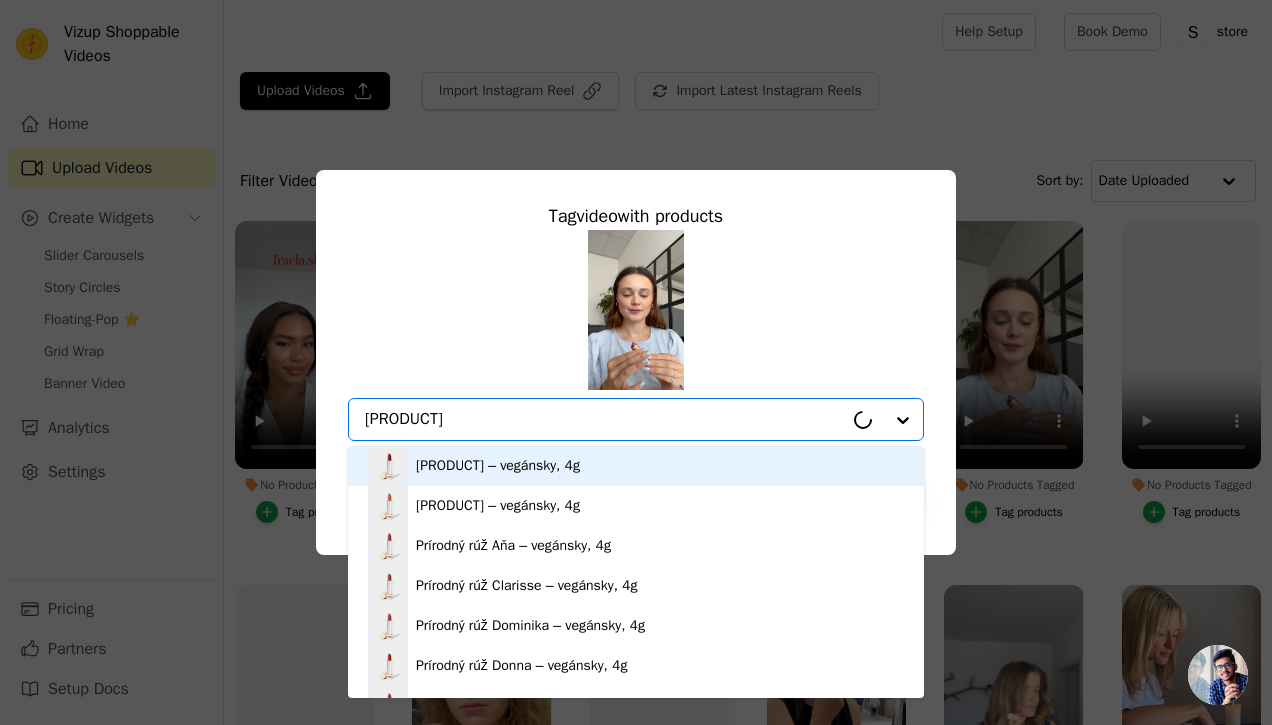 type on "[PRODUCT]" 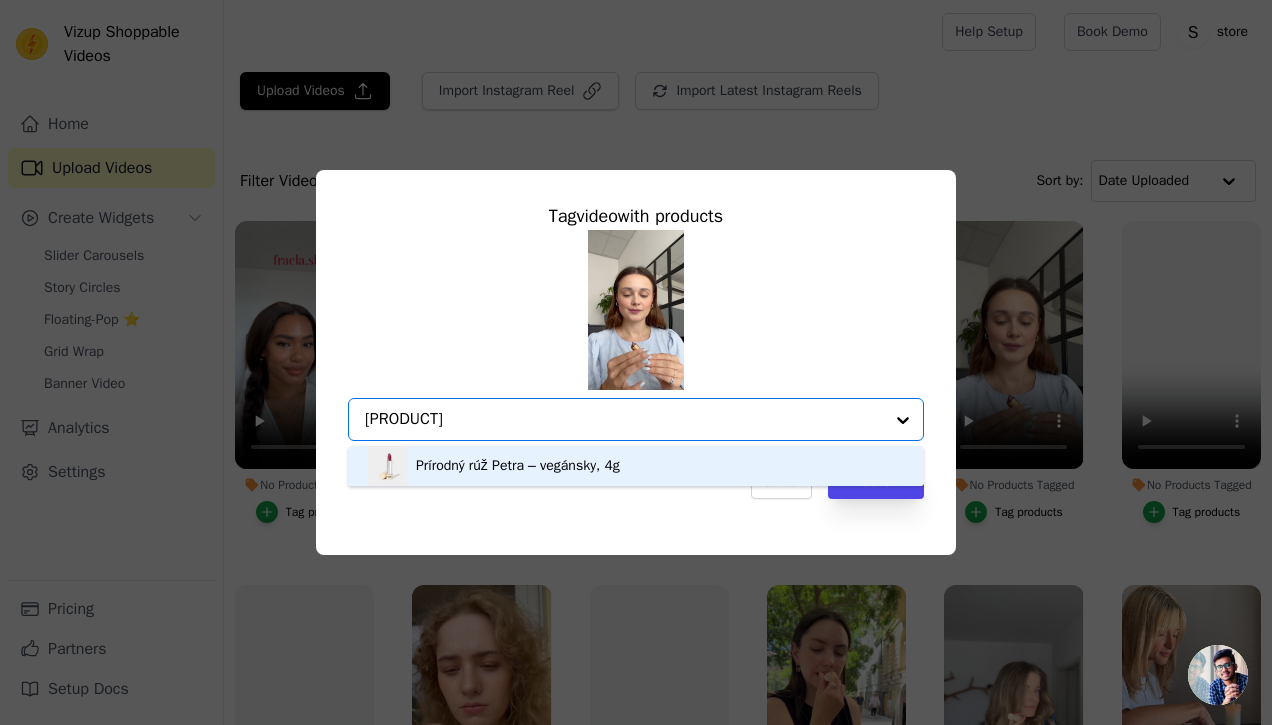 click on "Prírodný rúž Petra – vegánsky, 4g" at bounding box center (518, 466) 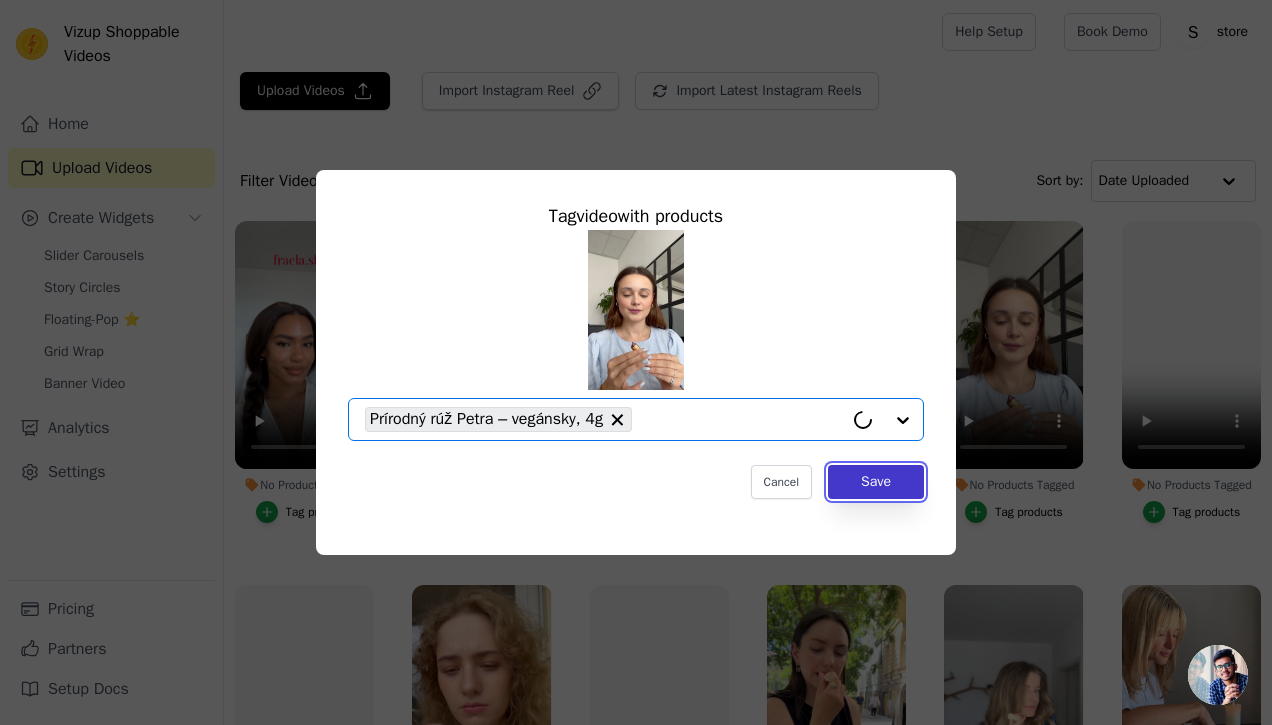 click on "Save" at bounding box center (876, 482) 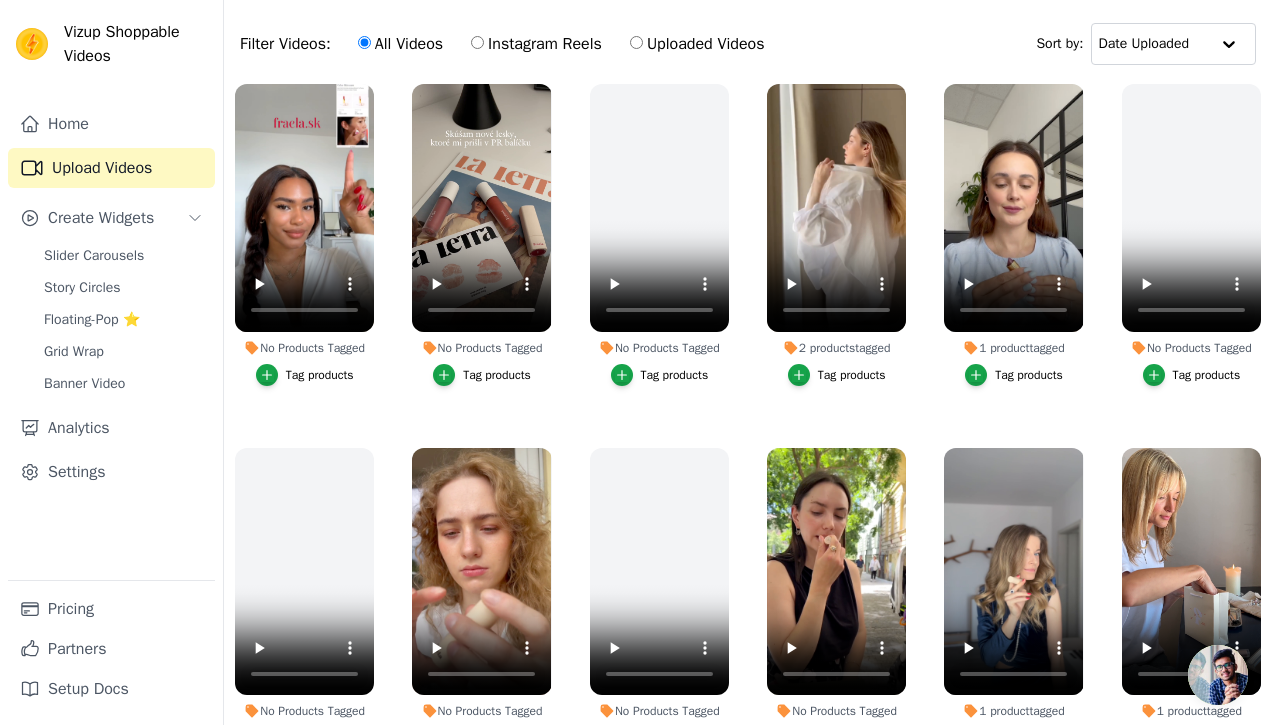 scroll, scrollTop: 204, scrollLeft: 0, axis: vertical 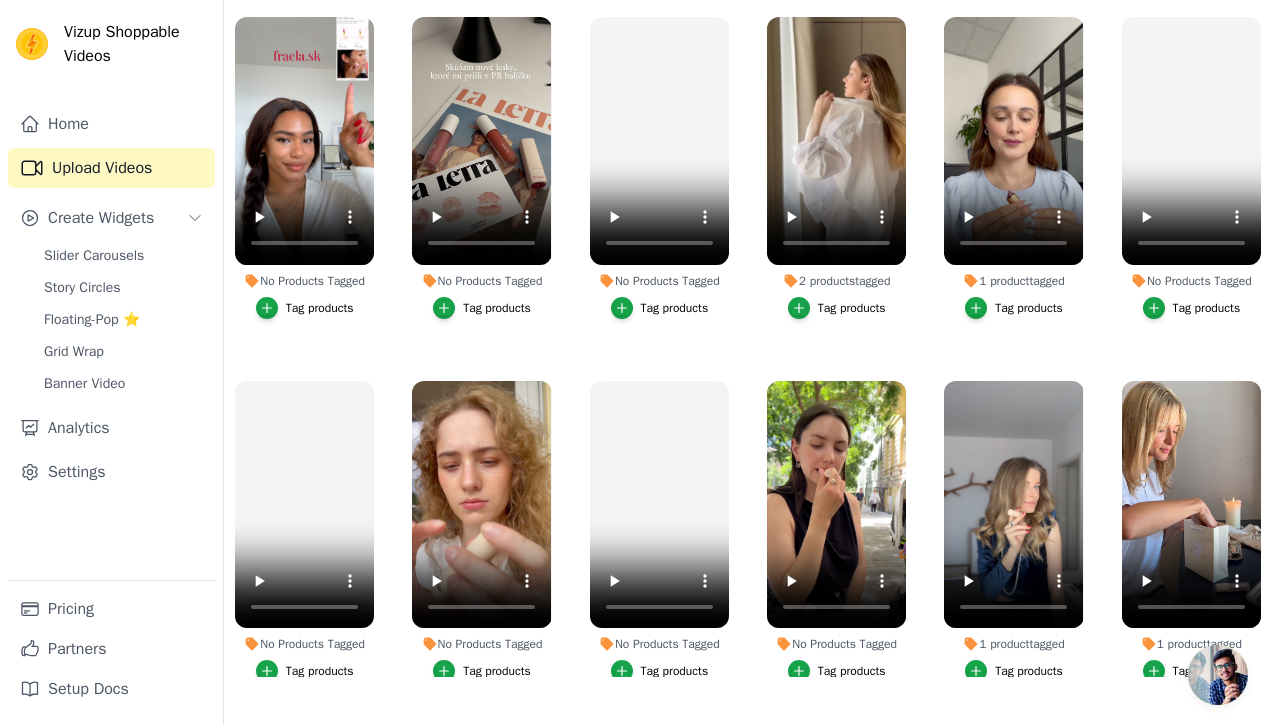 click on "Tag products" at bounding box center (497, 671) 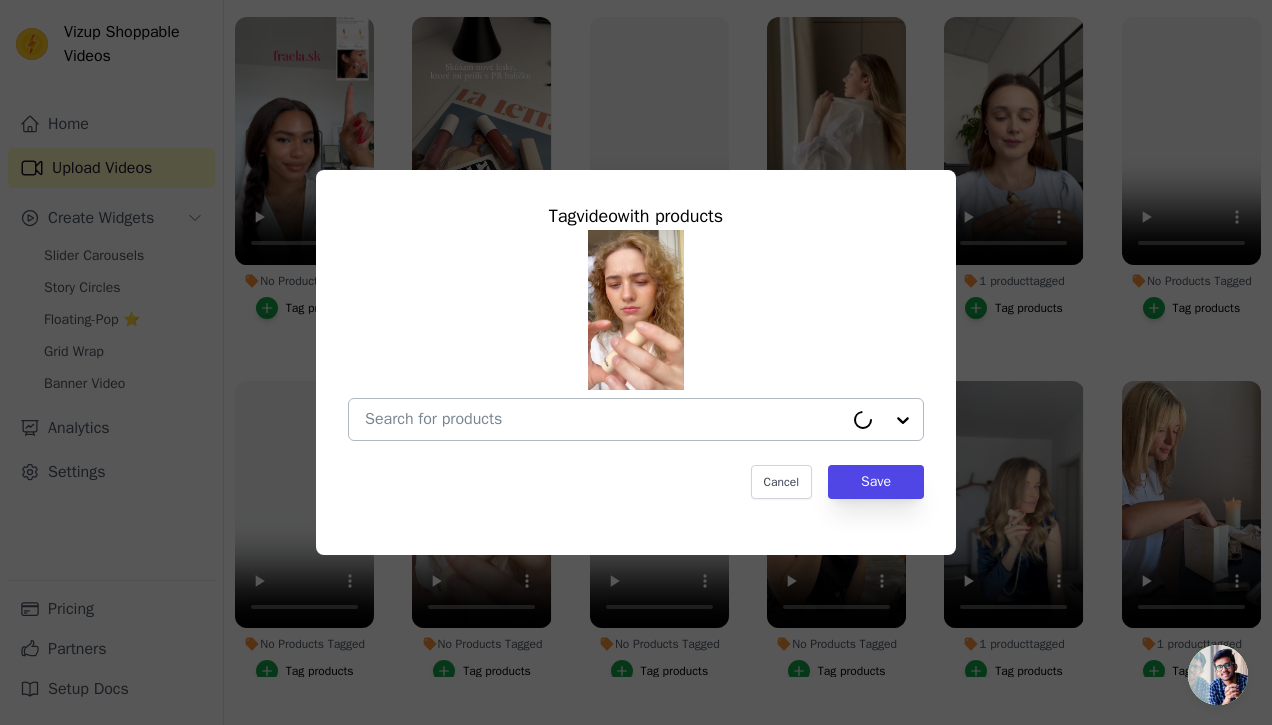 click on "No Products Tagged     Tag  video  with products                         Cancel   Save     Tag products" at bounding box center (604, 419) 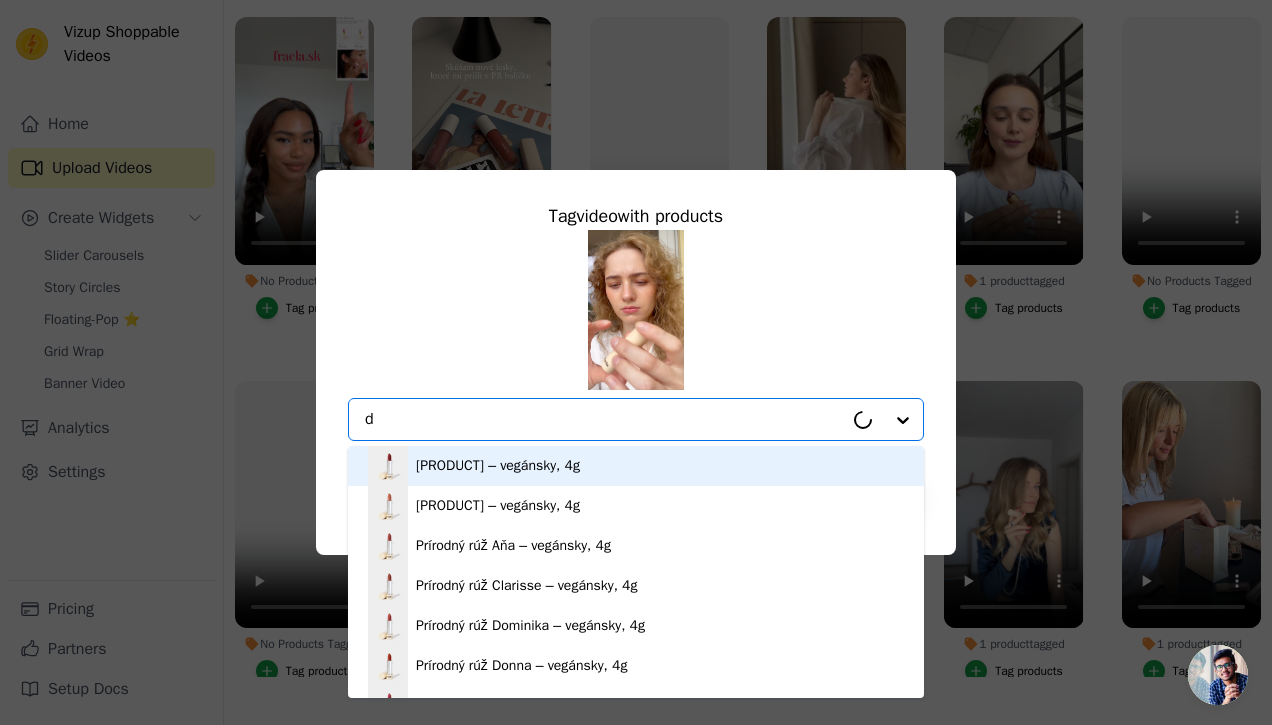 type on "[PRODUCT]" 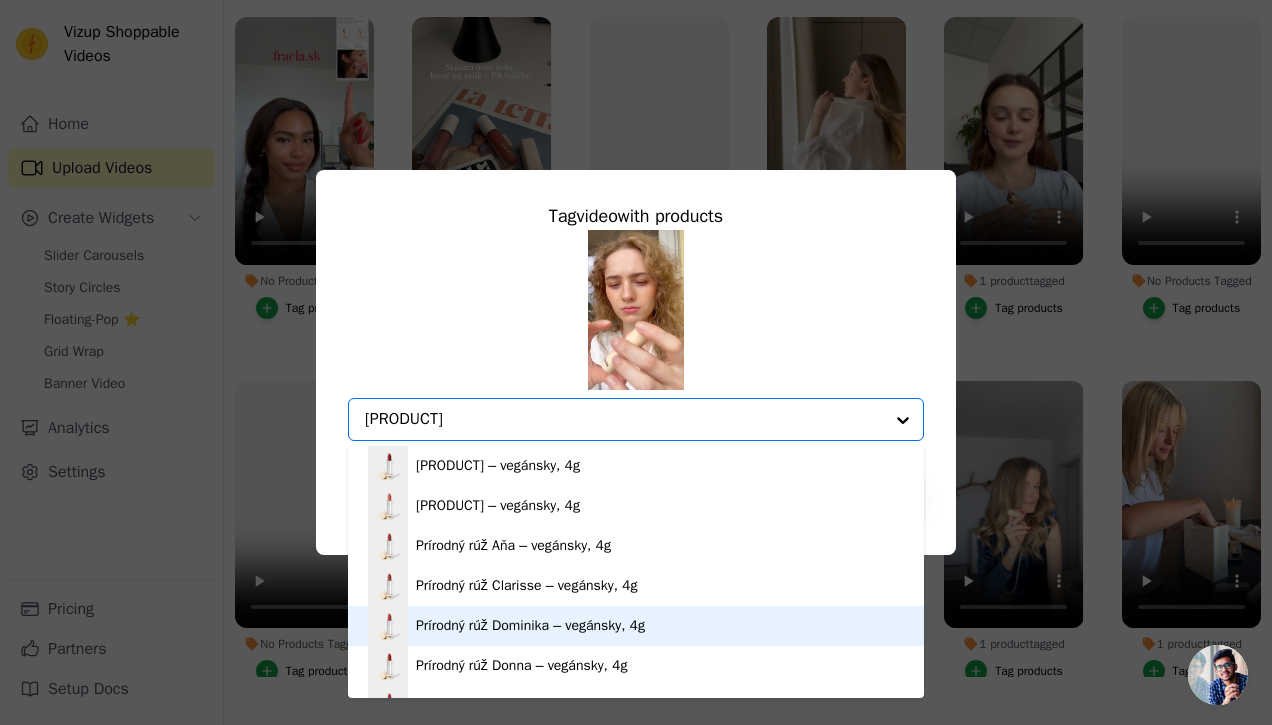 click on "Prírodný rúž Dominika – vegánsky, 4g" at bounding box center [530, 626] 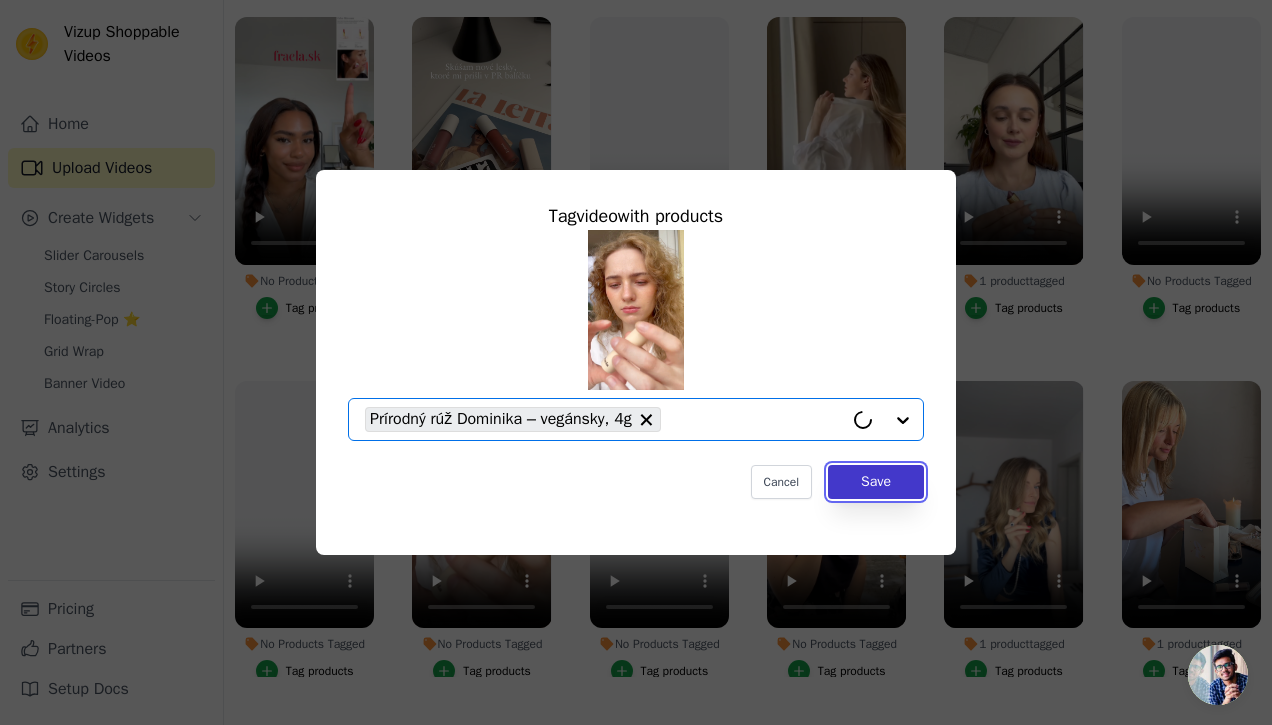 click on "Save" at bounding box center (876, 482) 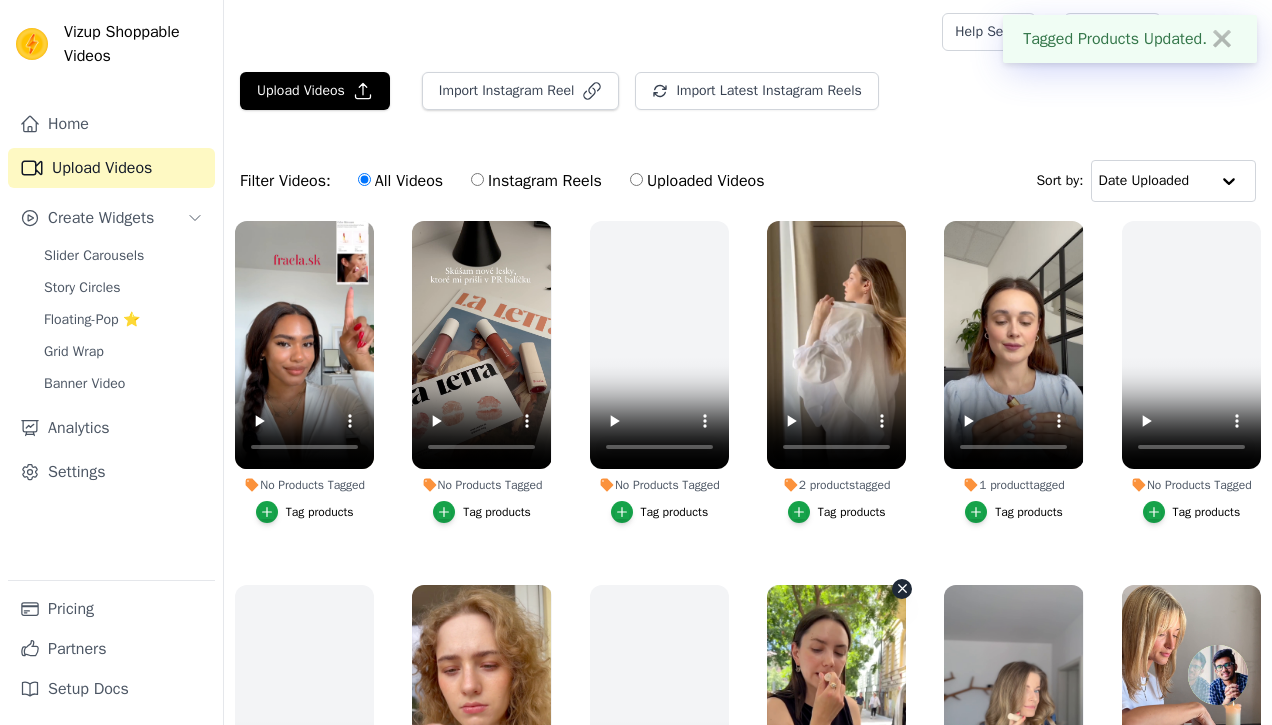scroll, scrollTop: 204, scrollLeft: 0, axis: vertical 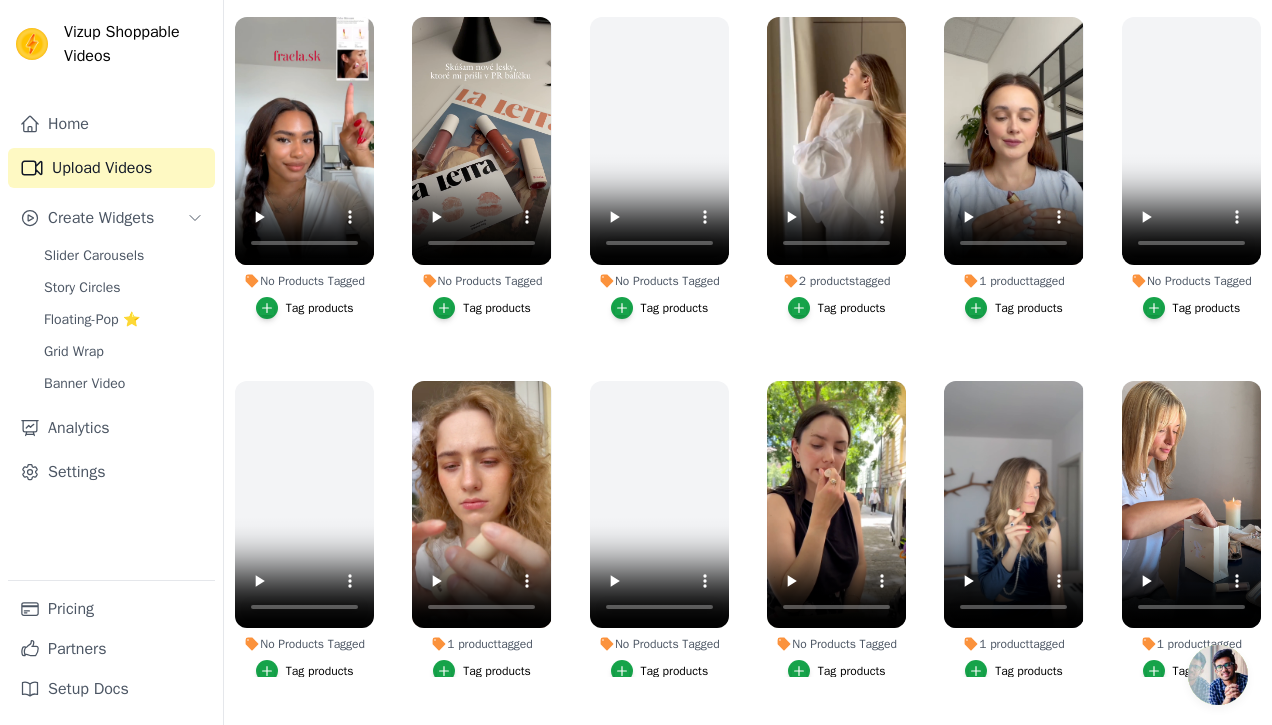 click on "No Products Tagged" at bounding box center [836, 644] 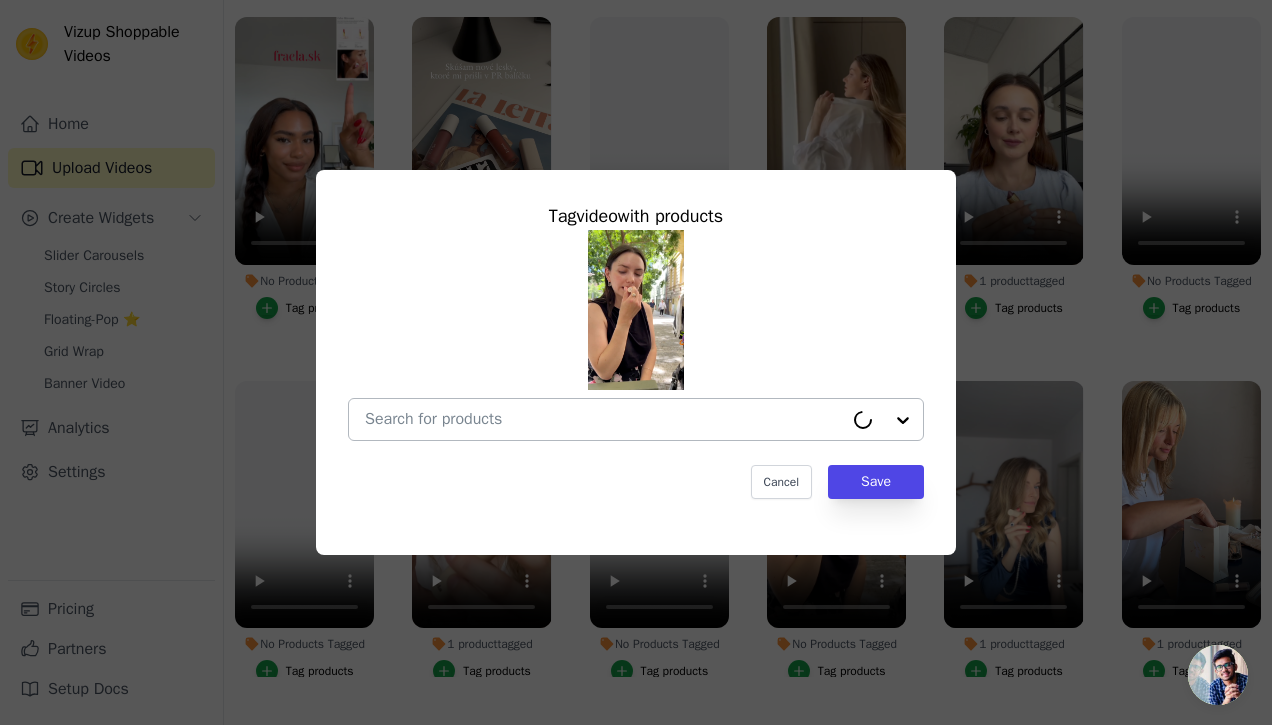 click on "No Products Tagged     Tag  video  with products                         Cancel   Save     Tag products" at bounding box center (604, 419) 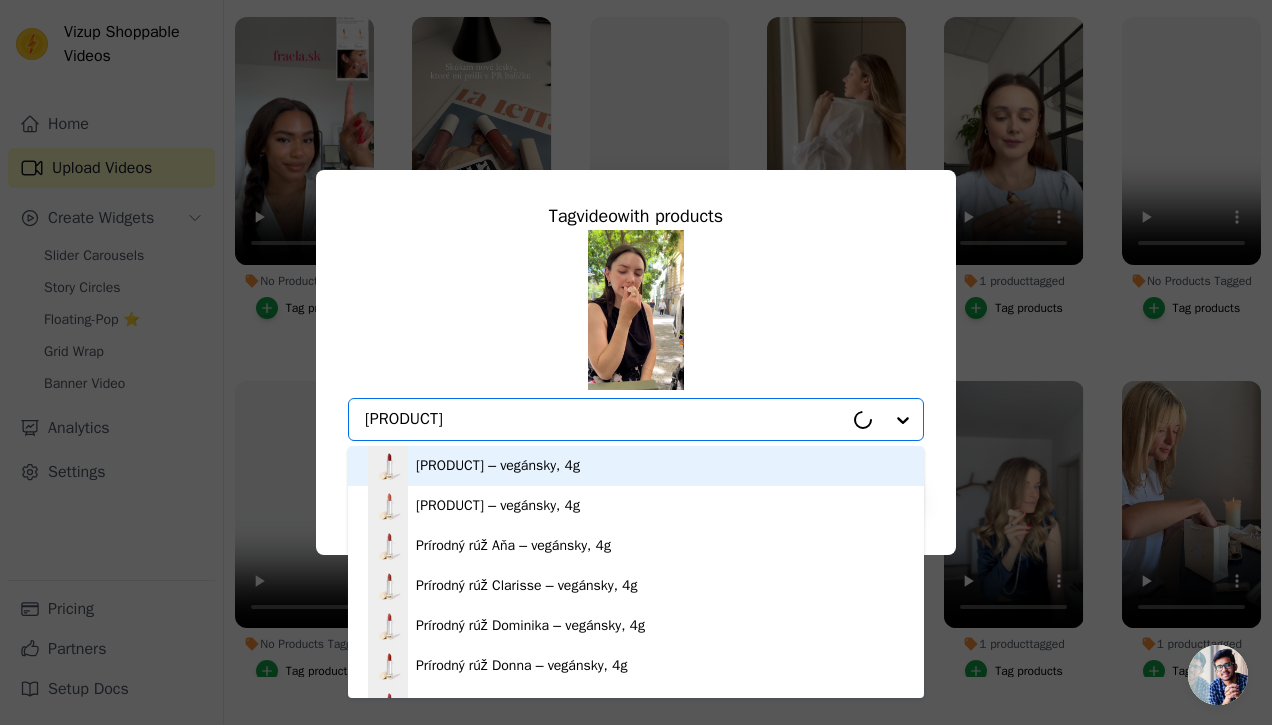 type on "[PRODUCT]" 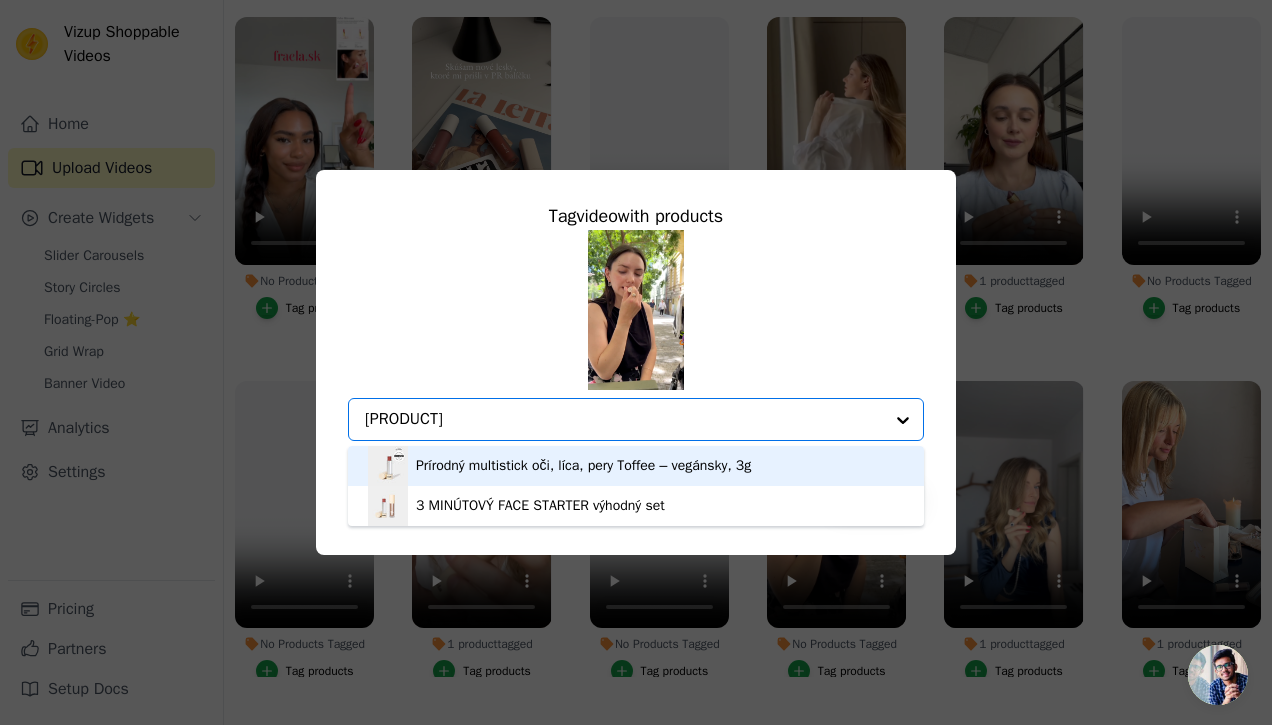 click on "Prírodný multistick oči, líca, pery Toffee – vegánsky, 3g" at bounding box center [583, 466] 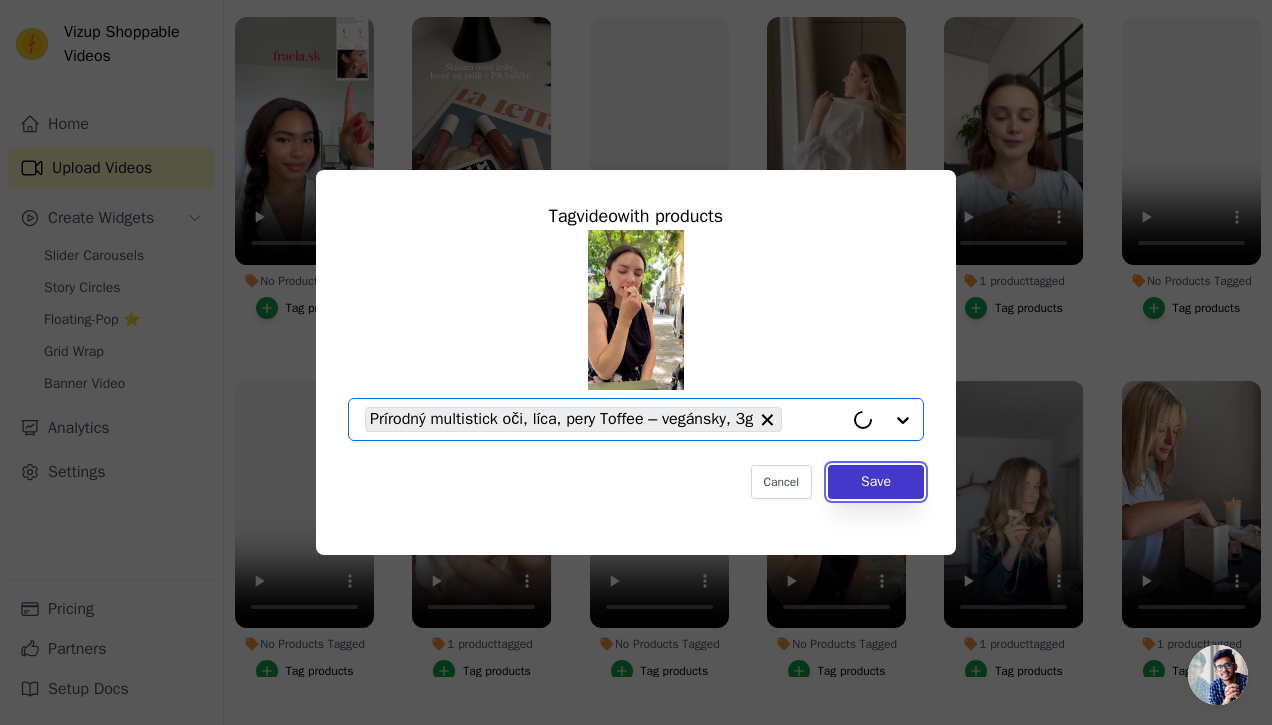 click on "Save" at bounding box center [876, 482] 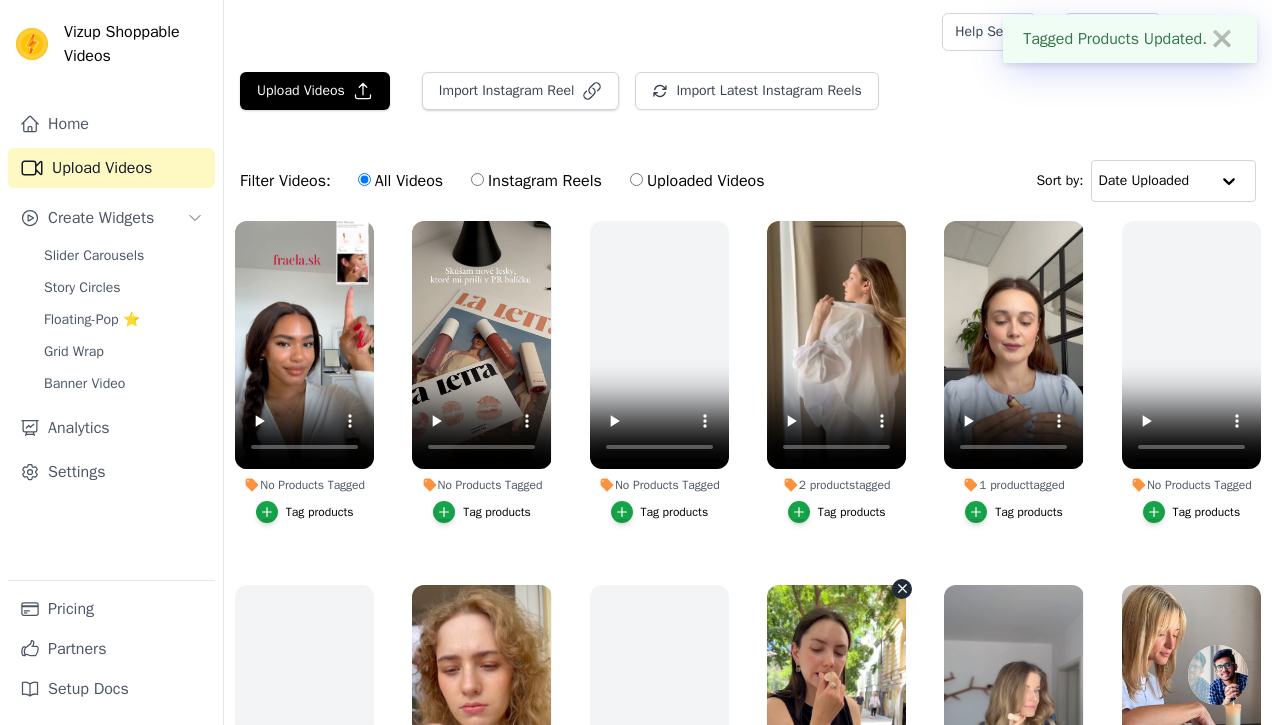 scroll, scrollTop: 204, scrollLeft: 0, axis: vertical 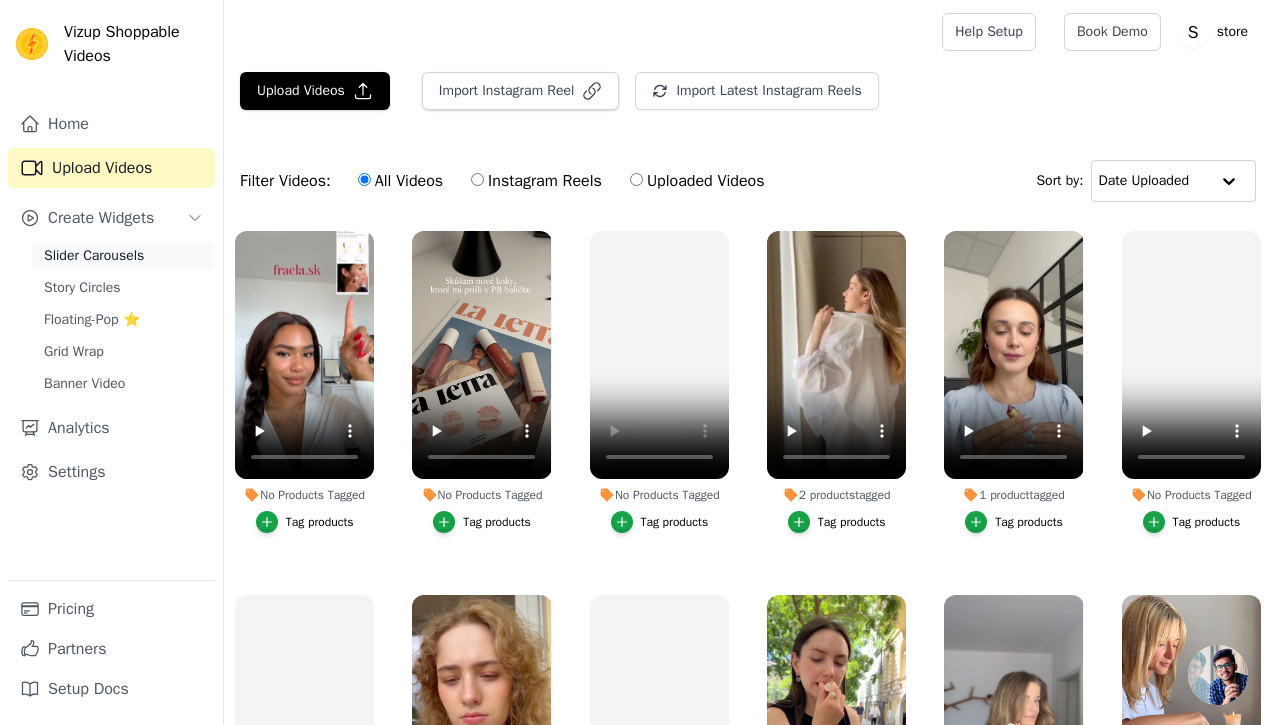 click on "Slider Carousels" at bounding box center [94, 256] 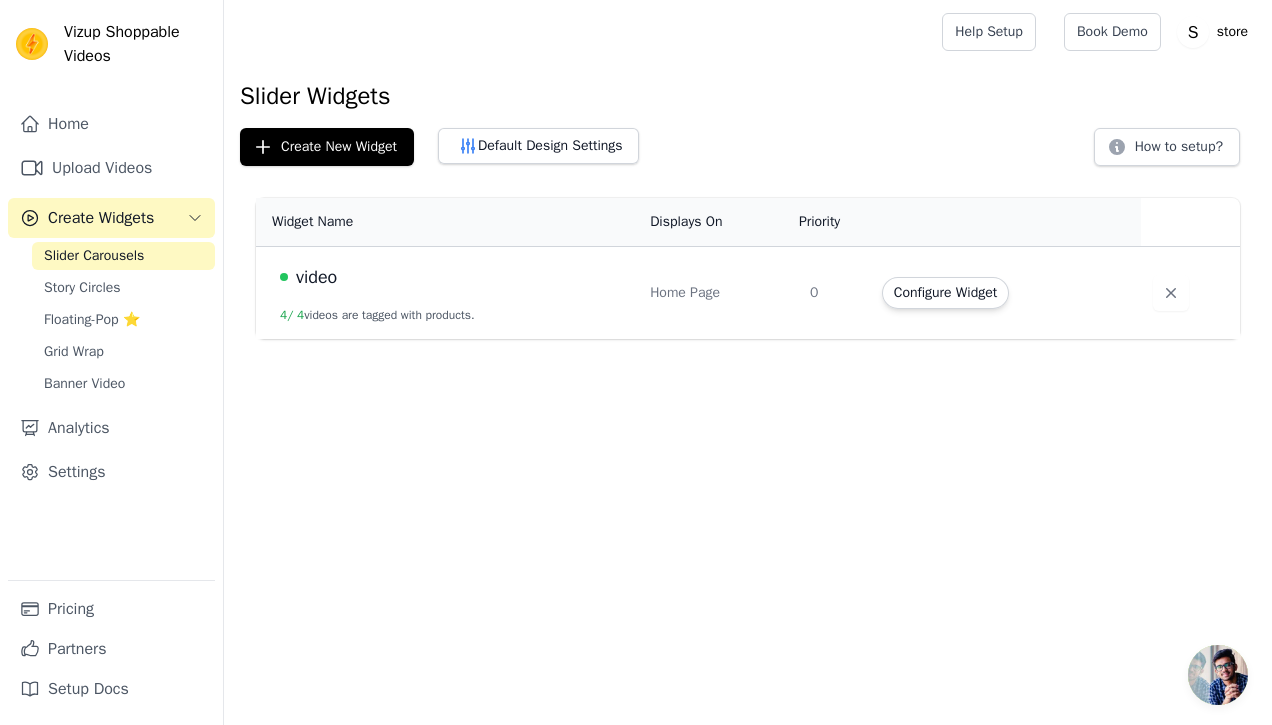 click on "Home Page" at bounding box center (718, 293) 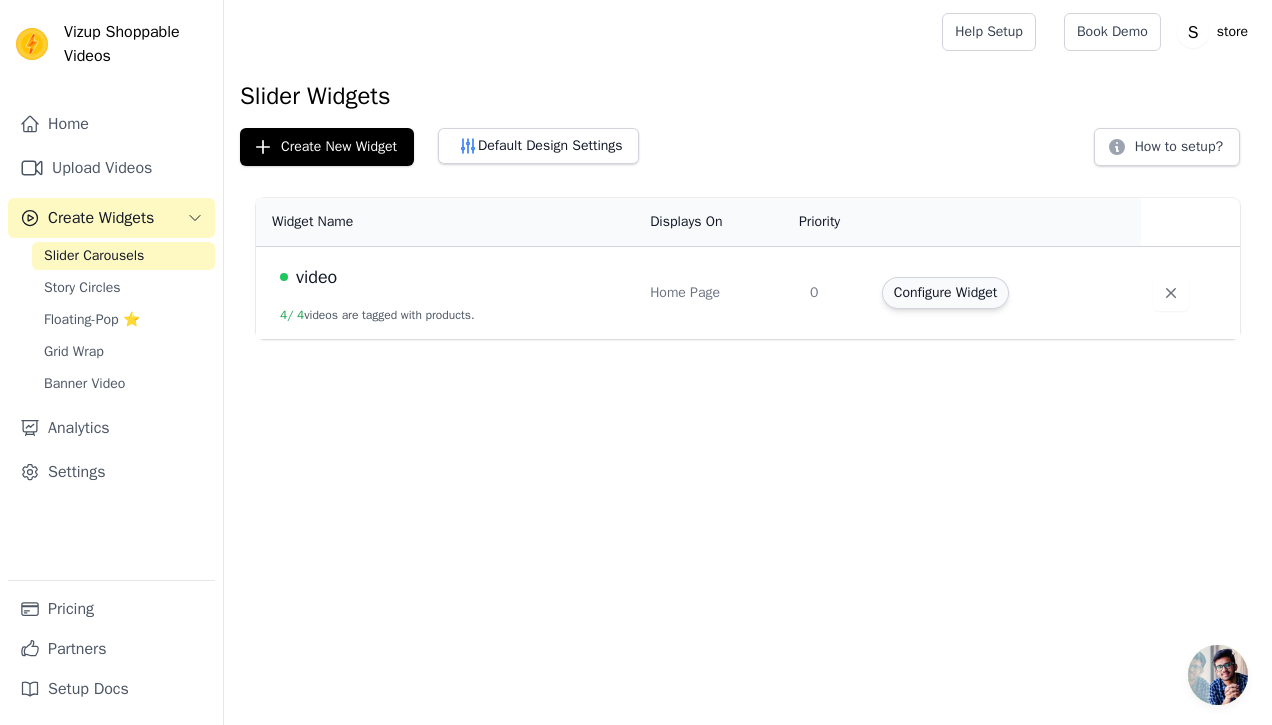 click on "Configure Widget" at bounding box center [945, 293] 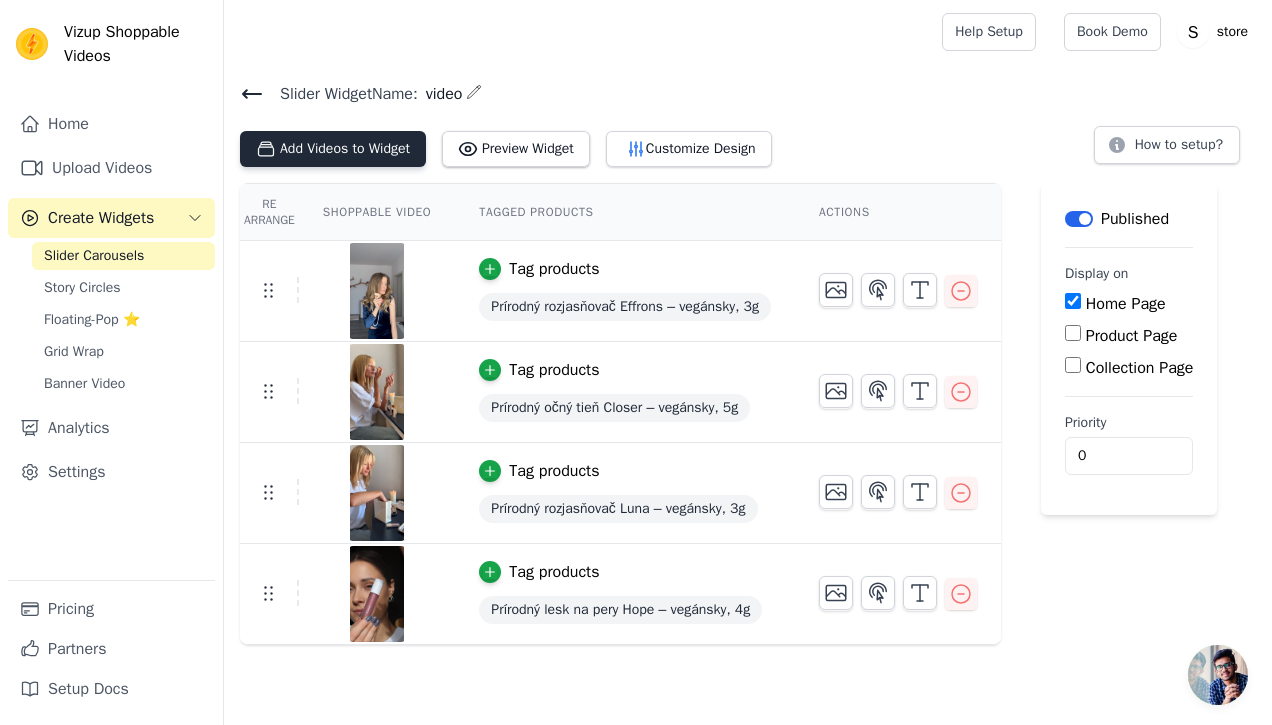 click on "Add Videos to Widget" at bounding box center [333, 149] 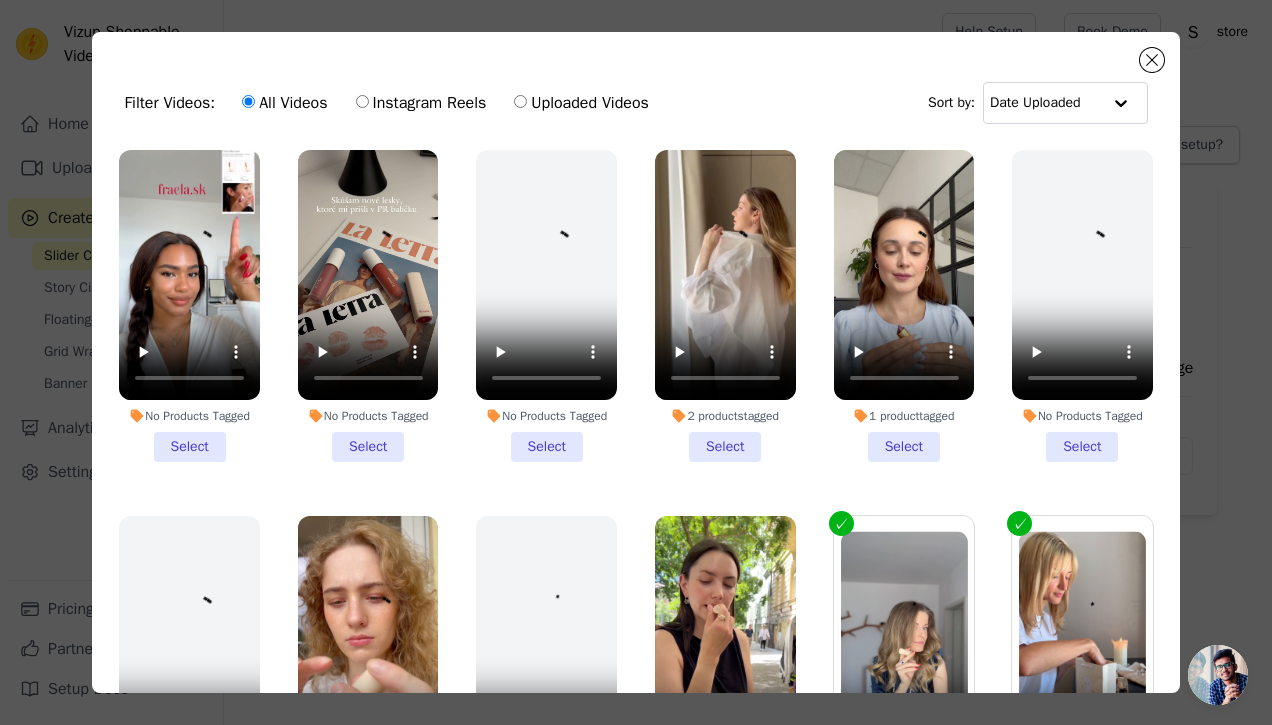 scroll, scrollTop: 0, scrollLeft: 0, axis: both 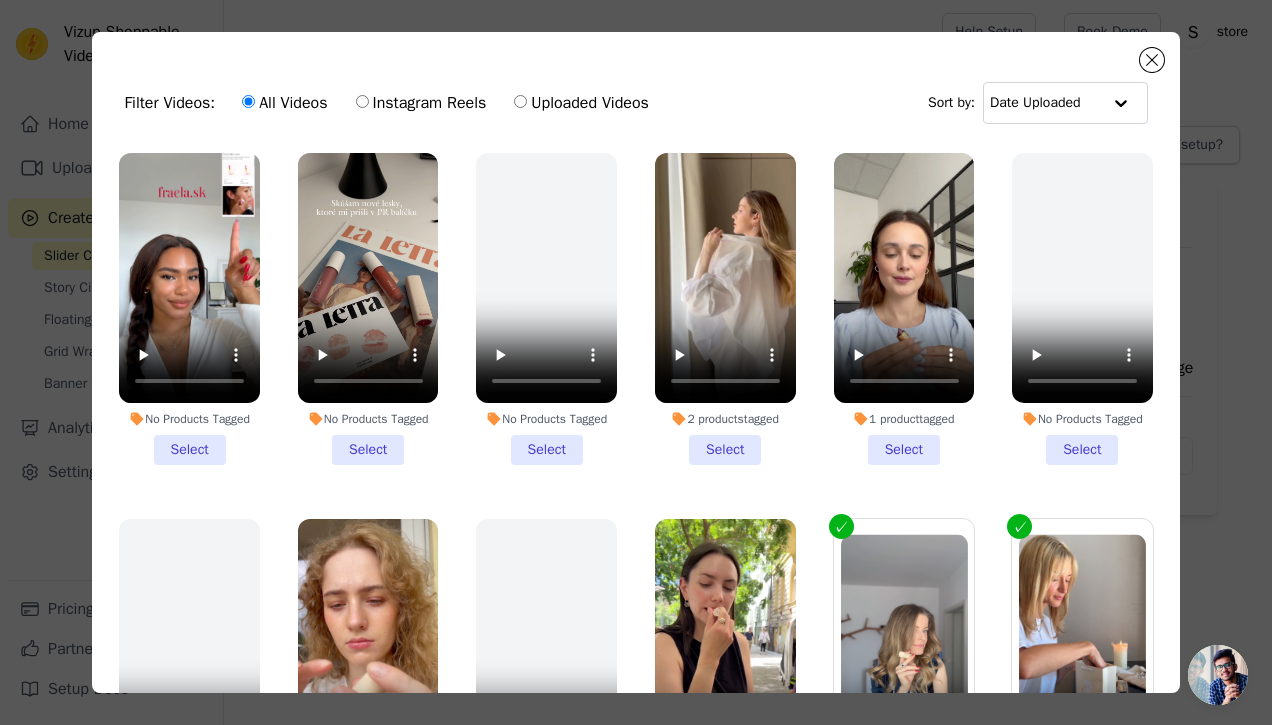 click on "2   products  tagged     Select" at bounding box center [725, 309] 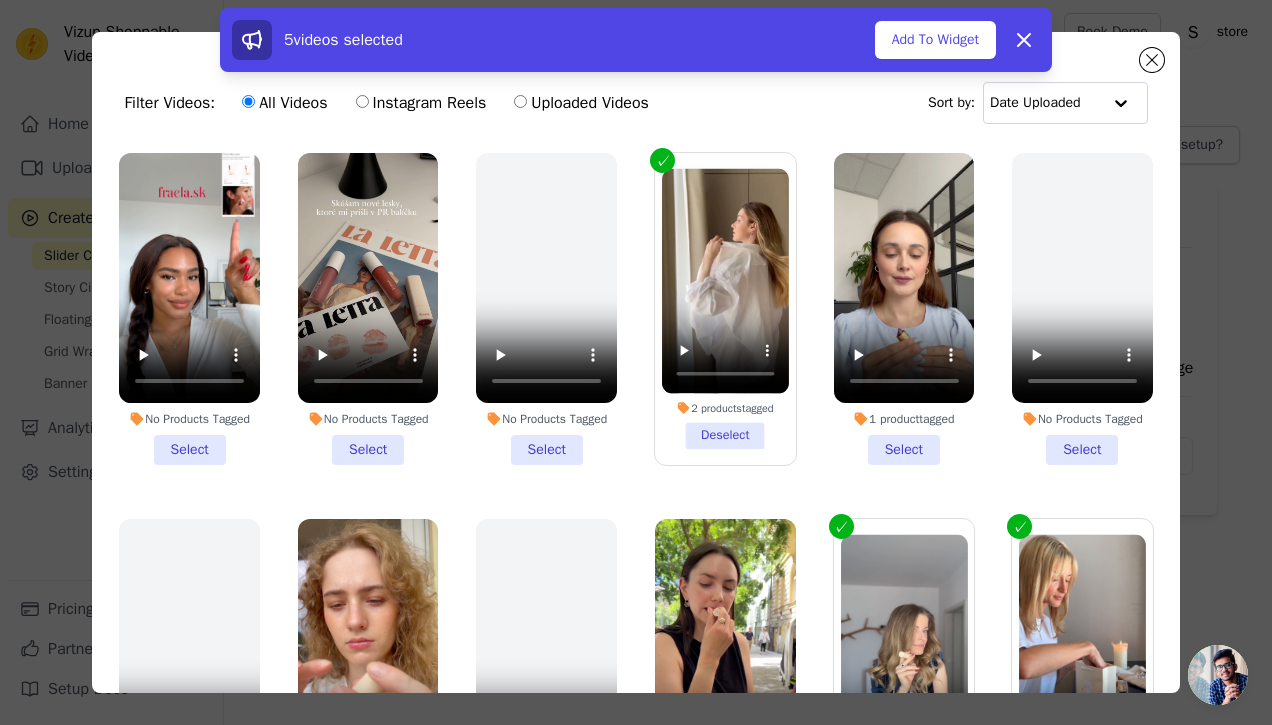 click on "1   product  tagged     Select" at bounding box center [904, 309] 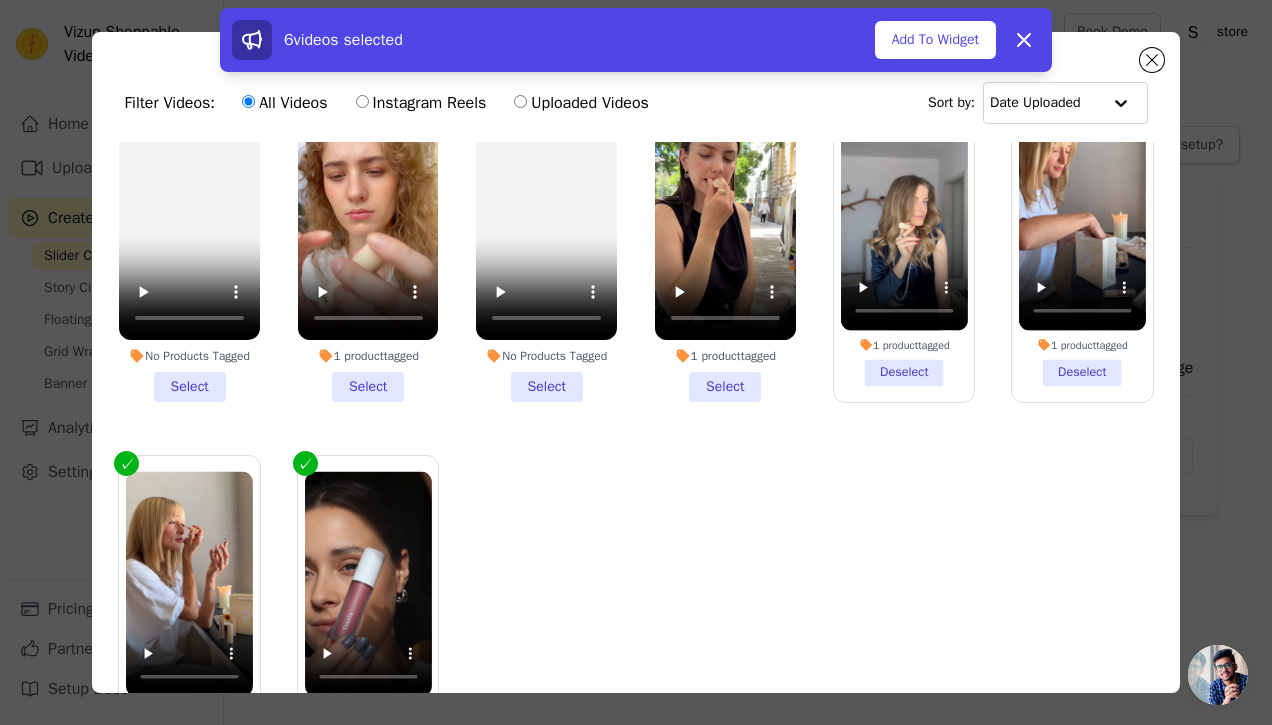 scroll, scrollTop: 436, scrollLeft: 0, axis: vertical 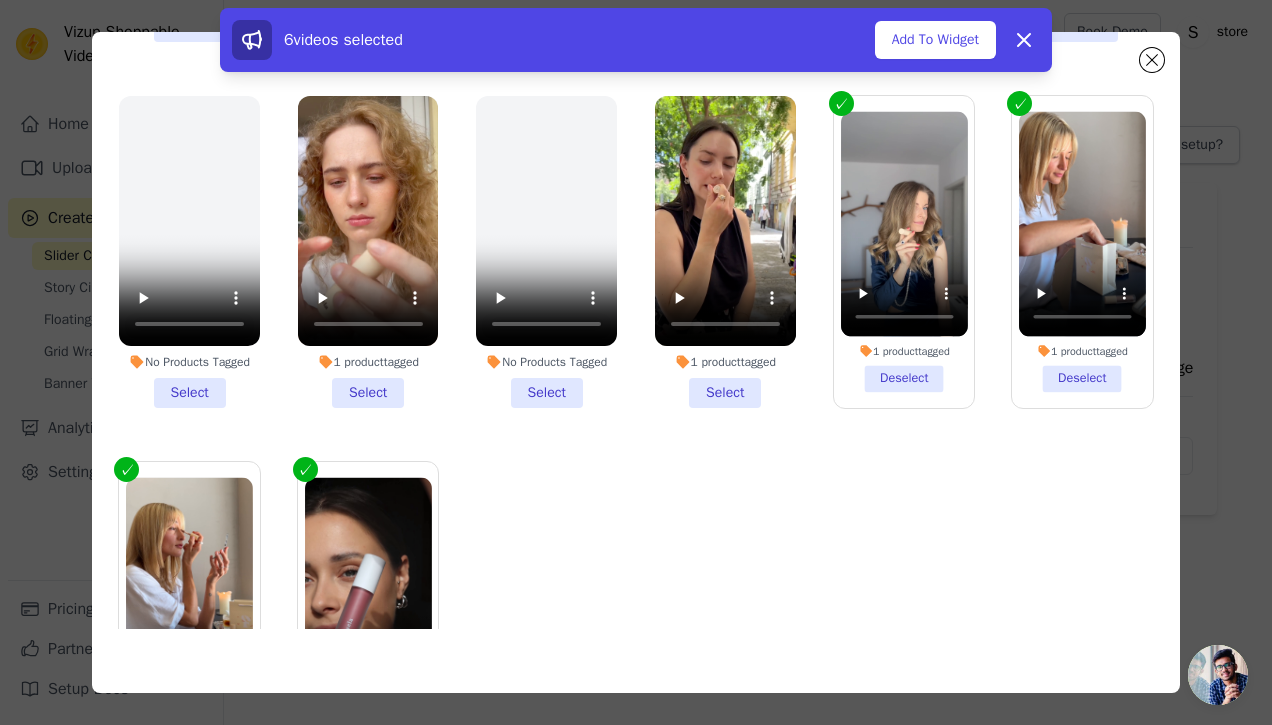 click on "1   product  tagged     Deselect" at bounding box center (1082, 251) 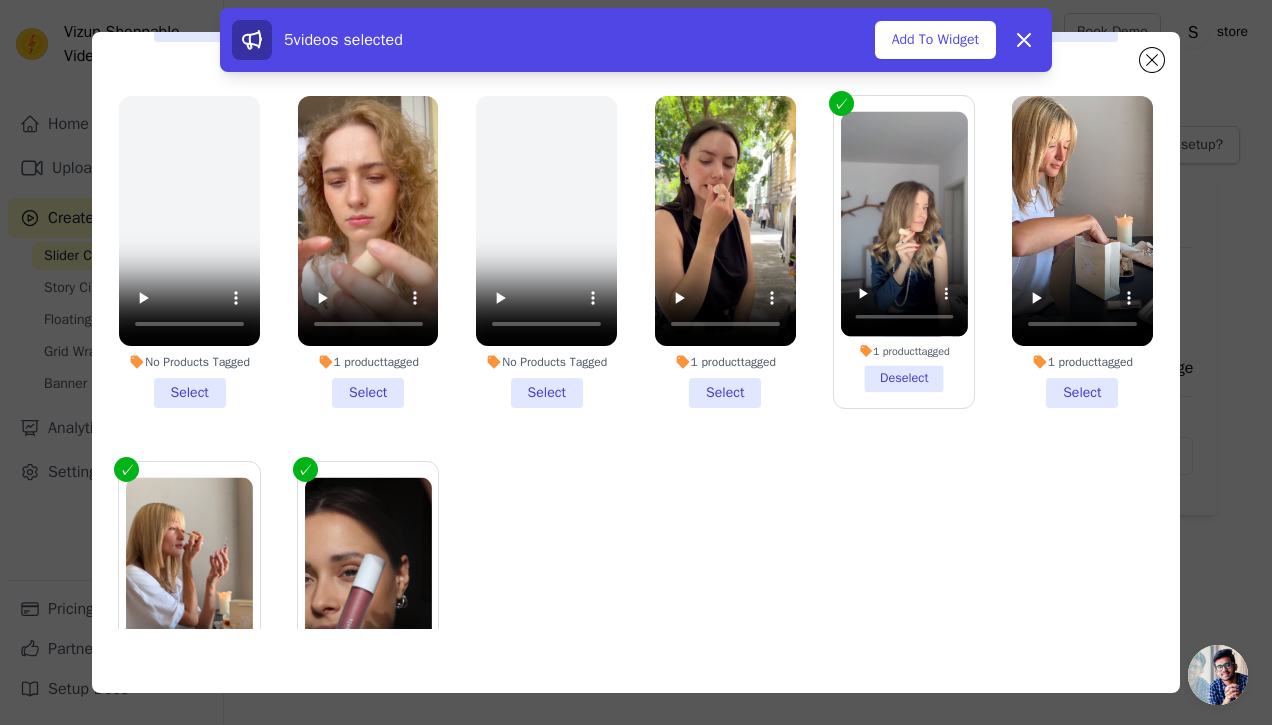 scroll, scrollTop: 149, scrollLeft: 0, axis: vertical 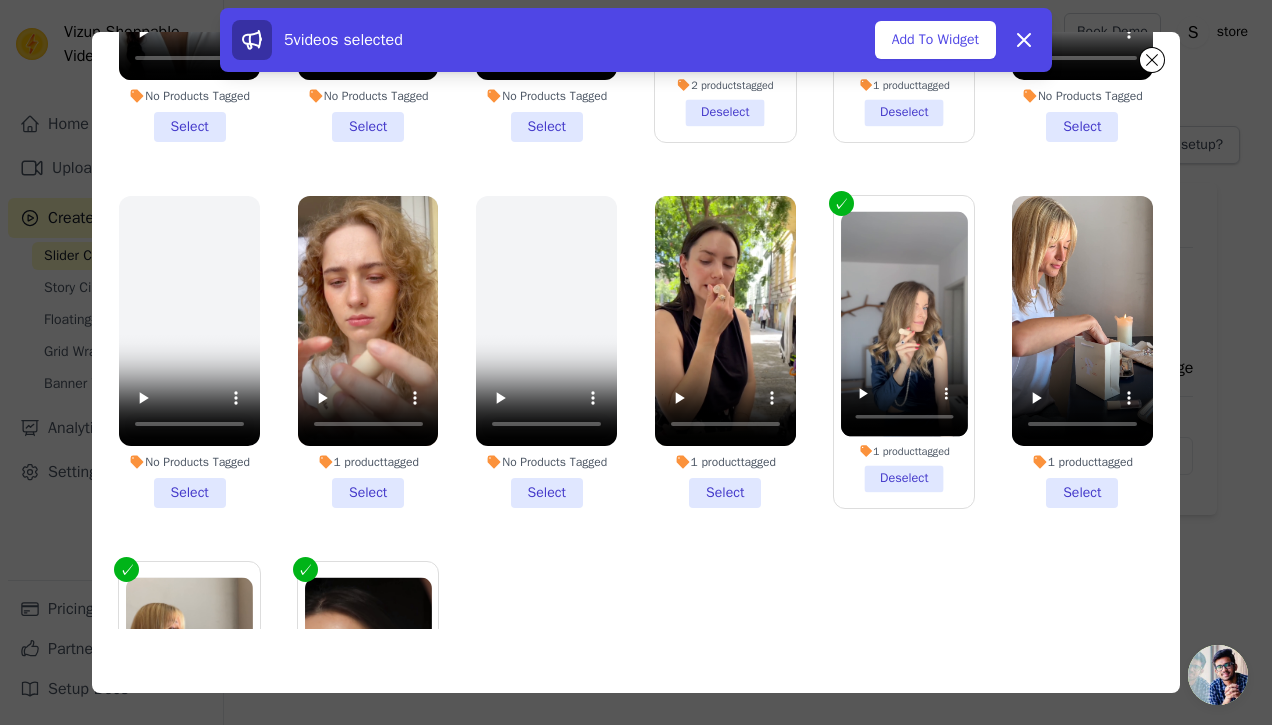 click on "1   product  tagged     Select" at bounding box center (725, 352) 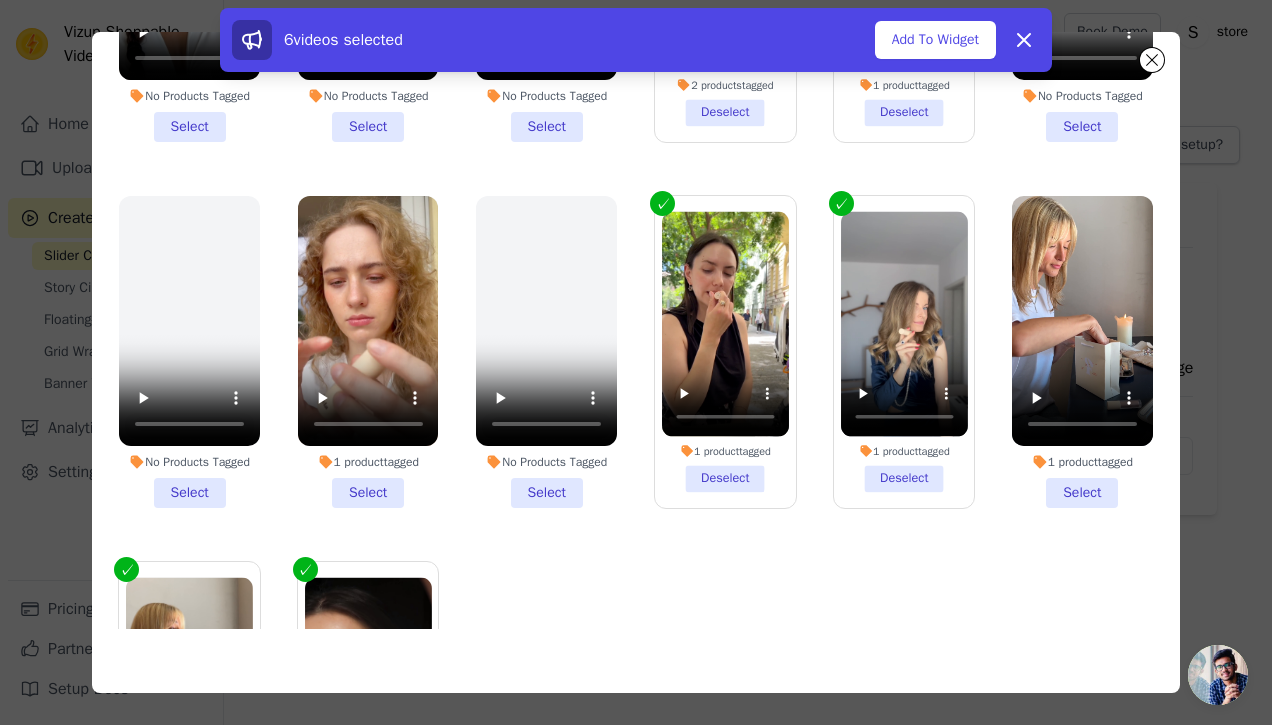 click on "1   product  tagged     Select" at bounding box center (368, 352) 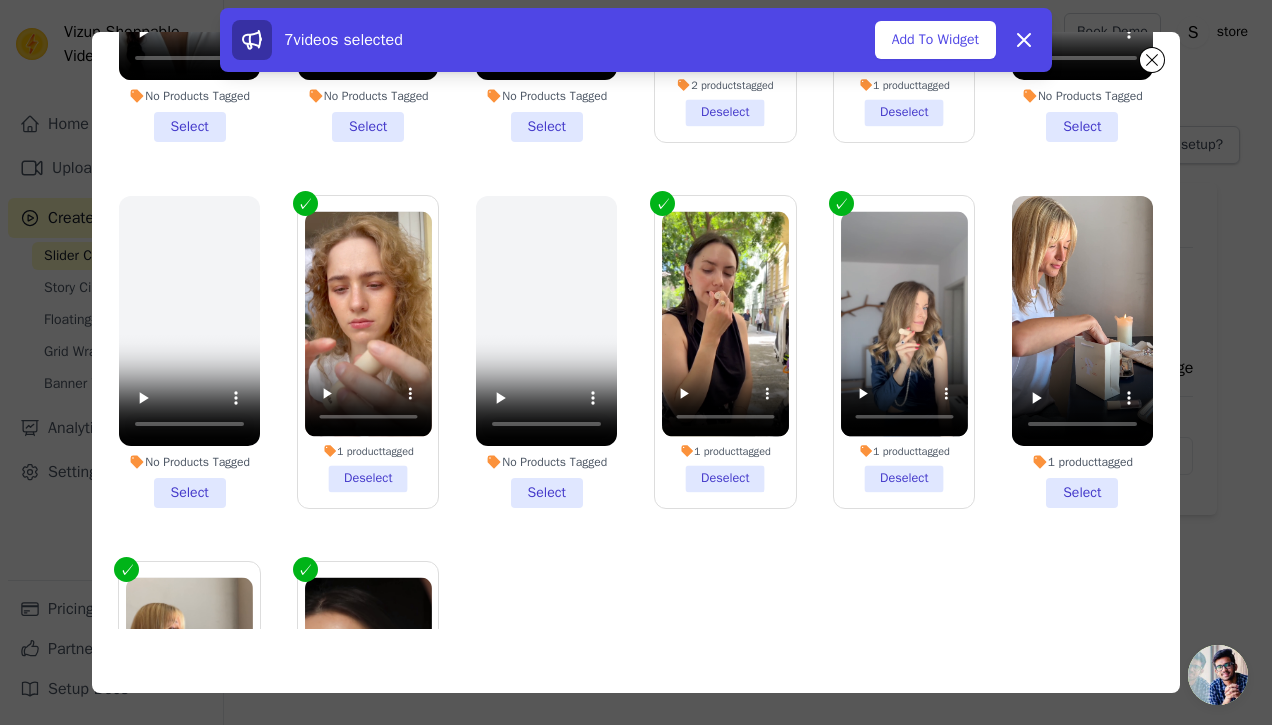 scroll, scrollTop: 0, scrollLeft: 0, axis: both 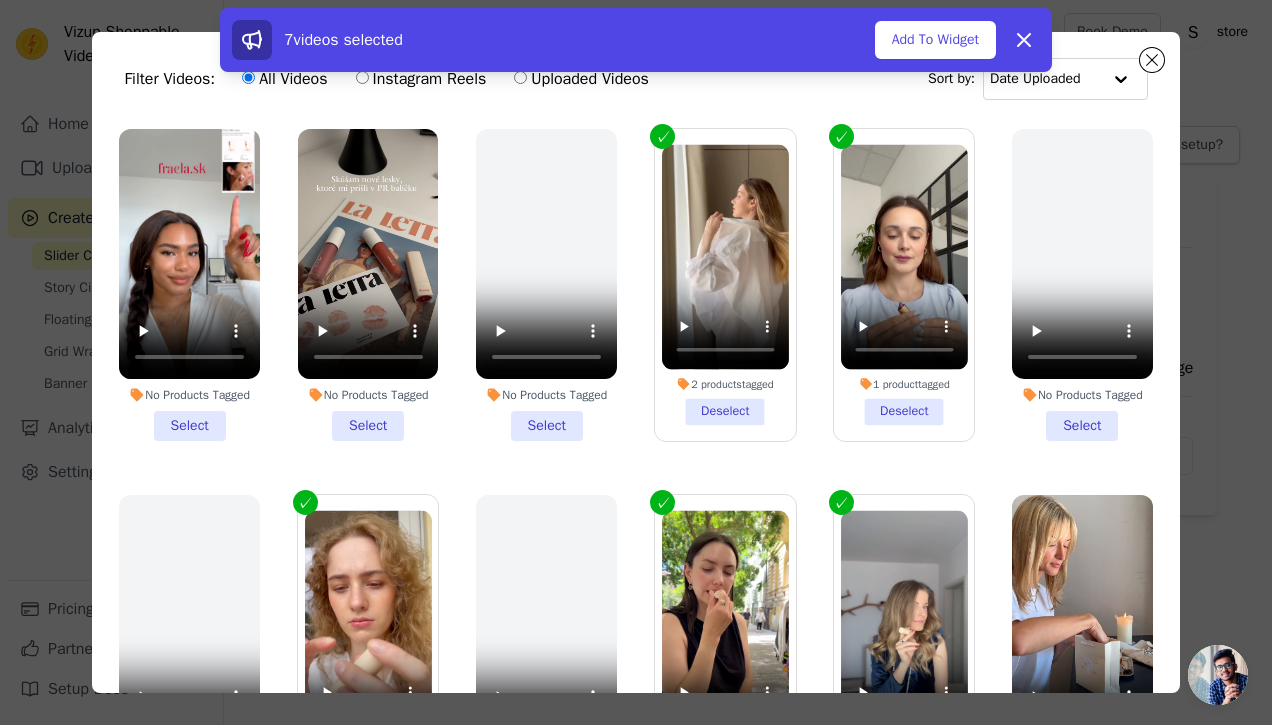 click on "No Products Tagged     Select" at bounding box center [368, 285] 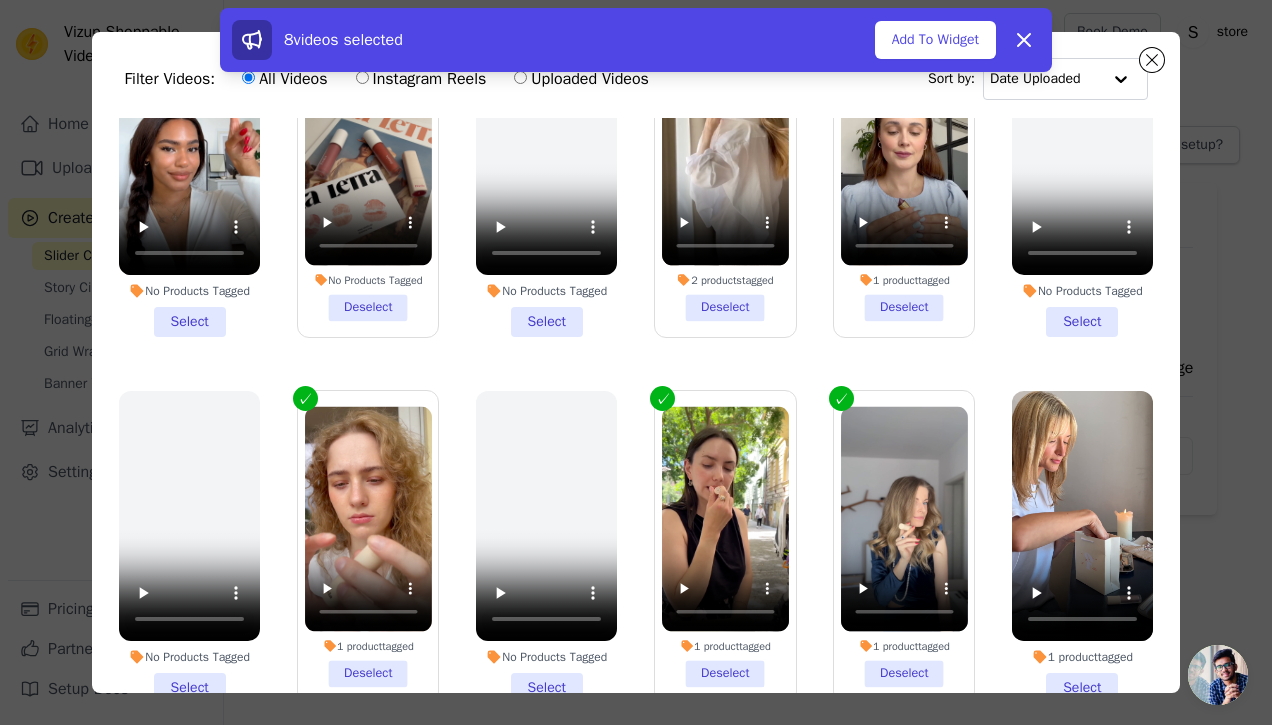 scroll, scrollTop: 0, scrollLeft: 0, axis: both 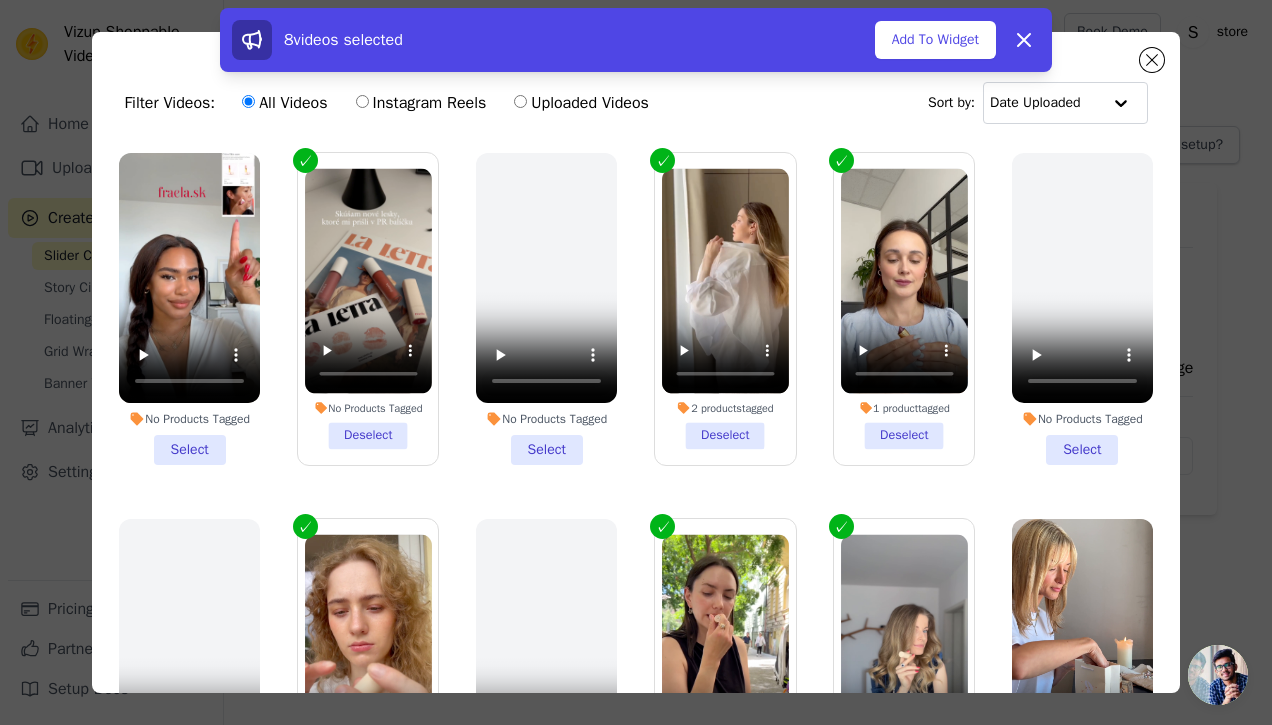 click on "No Products Tagged     Select" at bounding box center [189, 309] 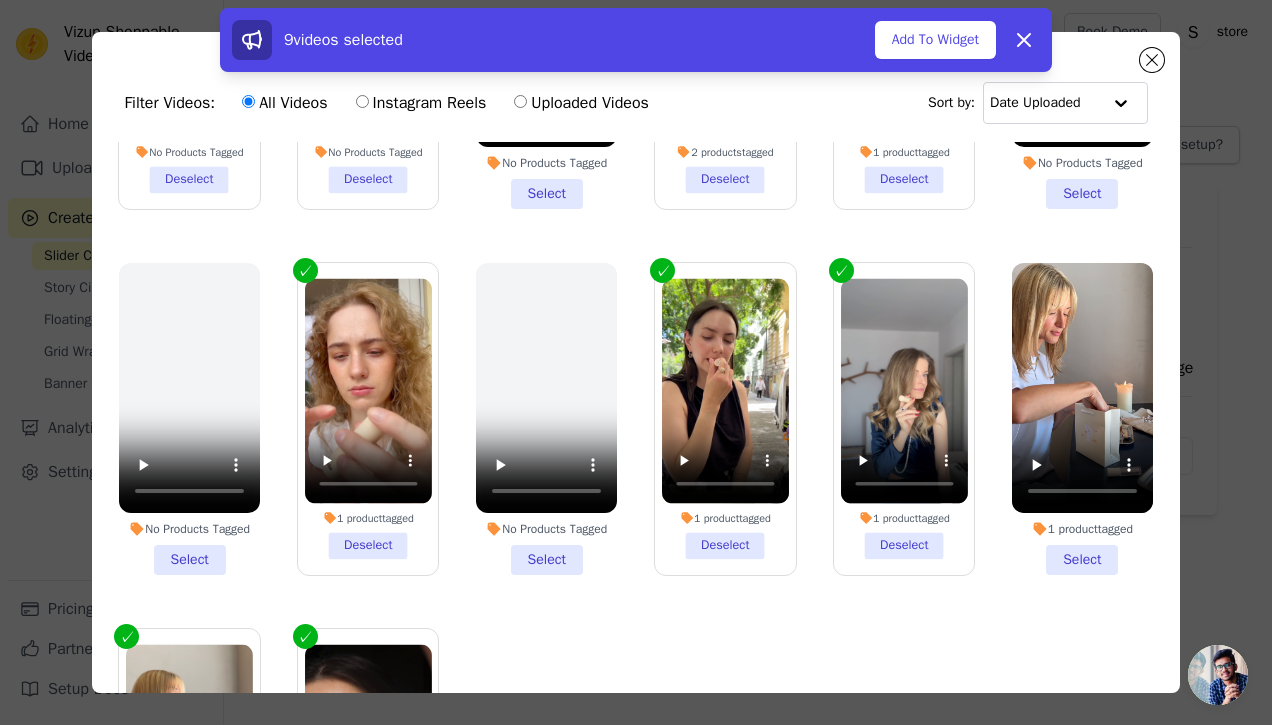 scroll, scrollTop: 278, scrollLeft: 0, axis: vertical 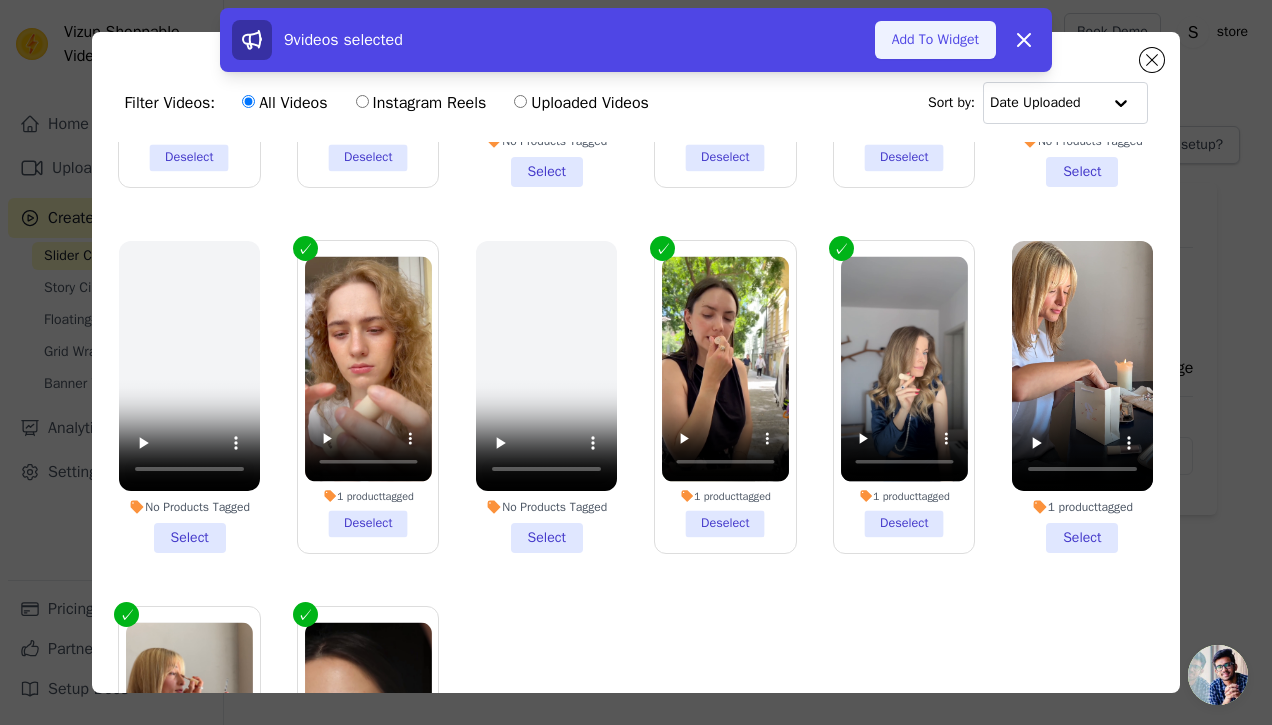 click on "Add To Widget" at bounding box center (935, 40) 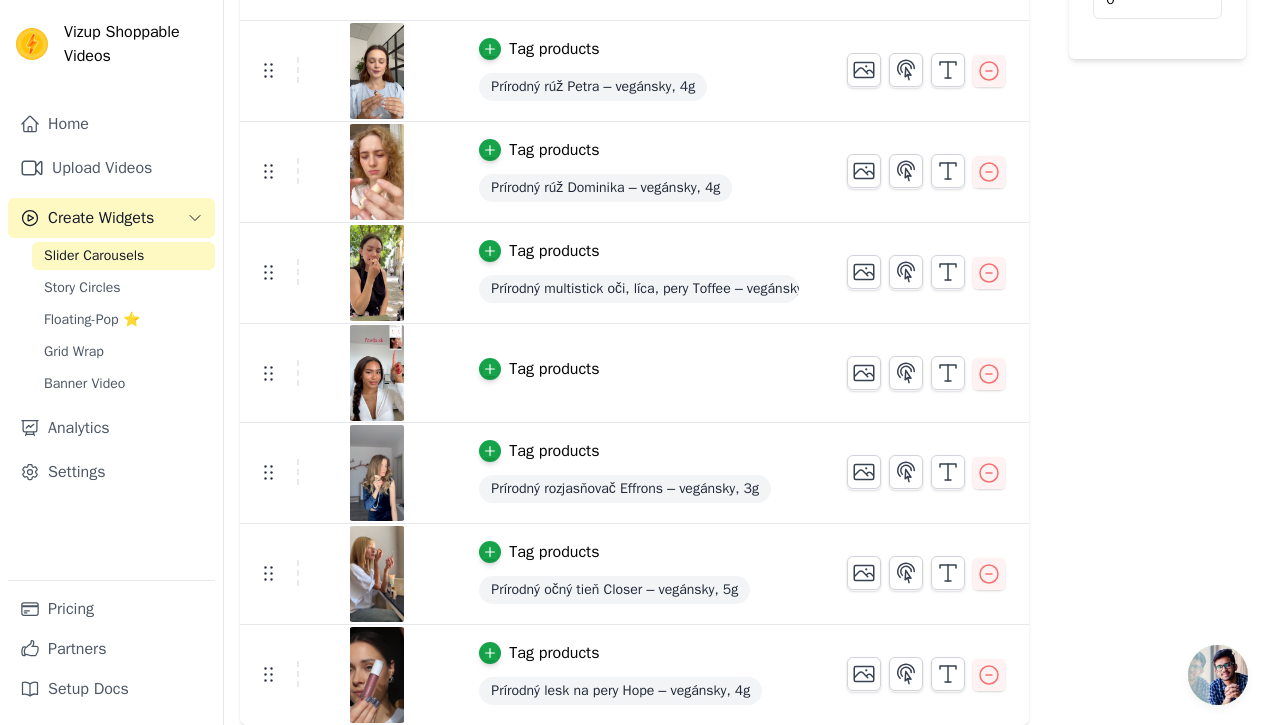 scroll, scrollTop: 0, scrollLeft: 0, axis: both 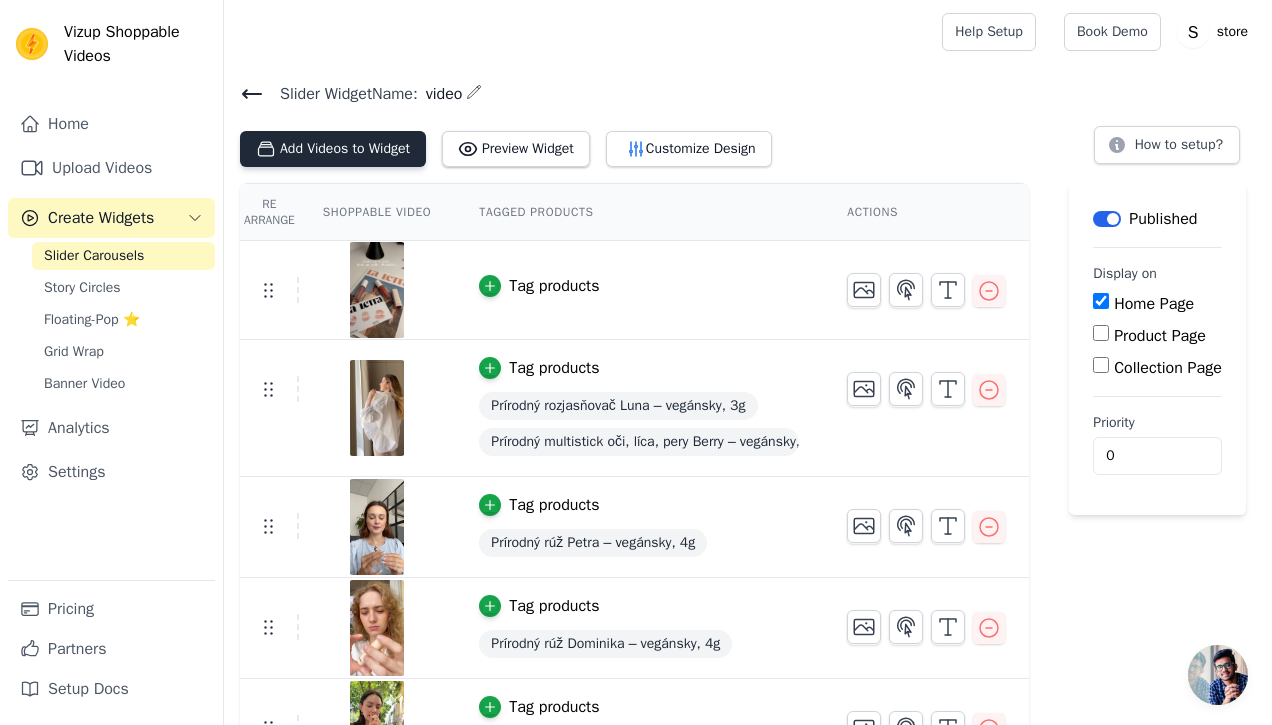 click on "Add Videos to Widget" at bounding box center [333, 149] 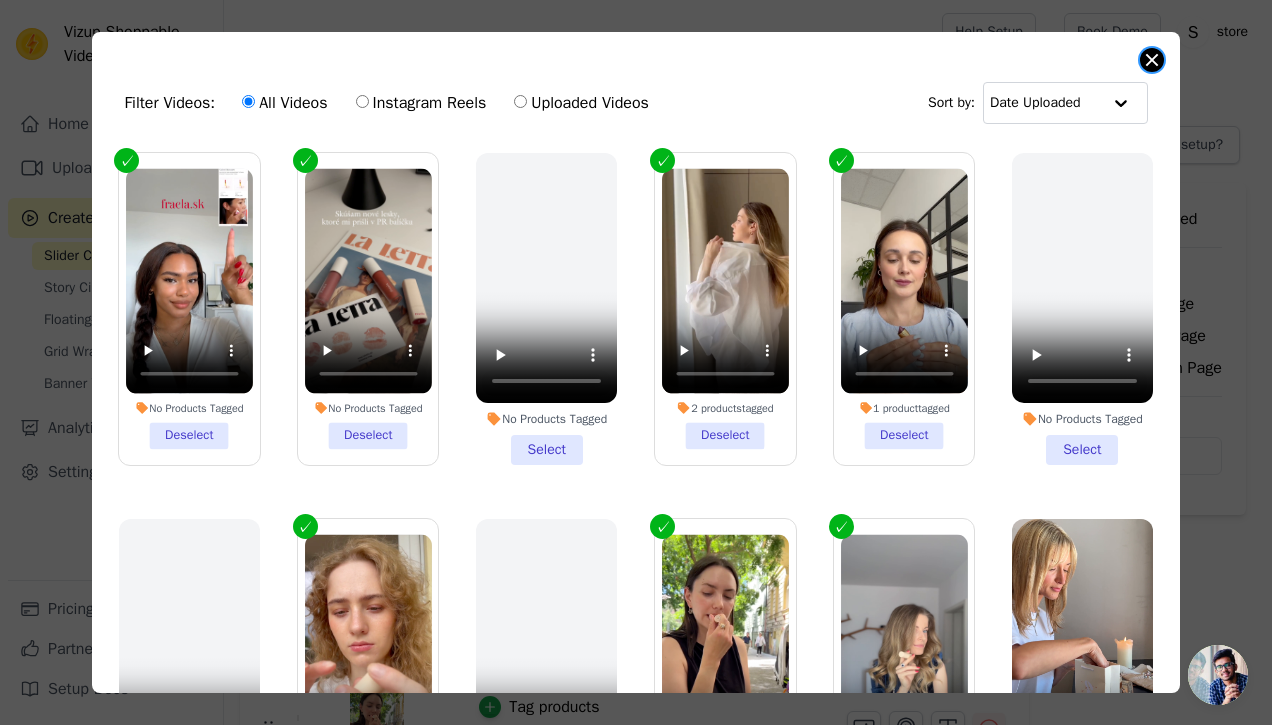 click at bounding box center [1152, 60] 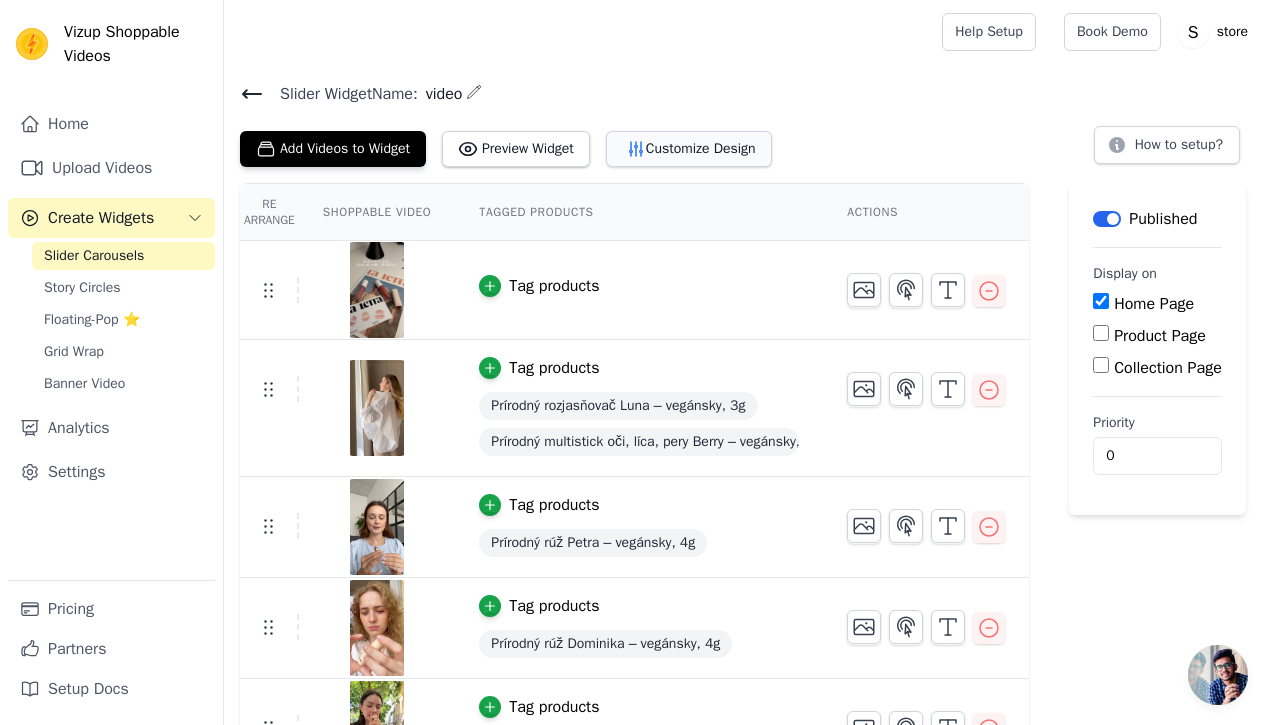 click on "Customize Design" at bounding box center (689, 149) 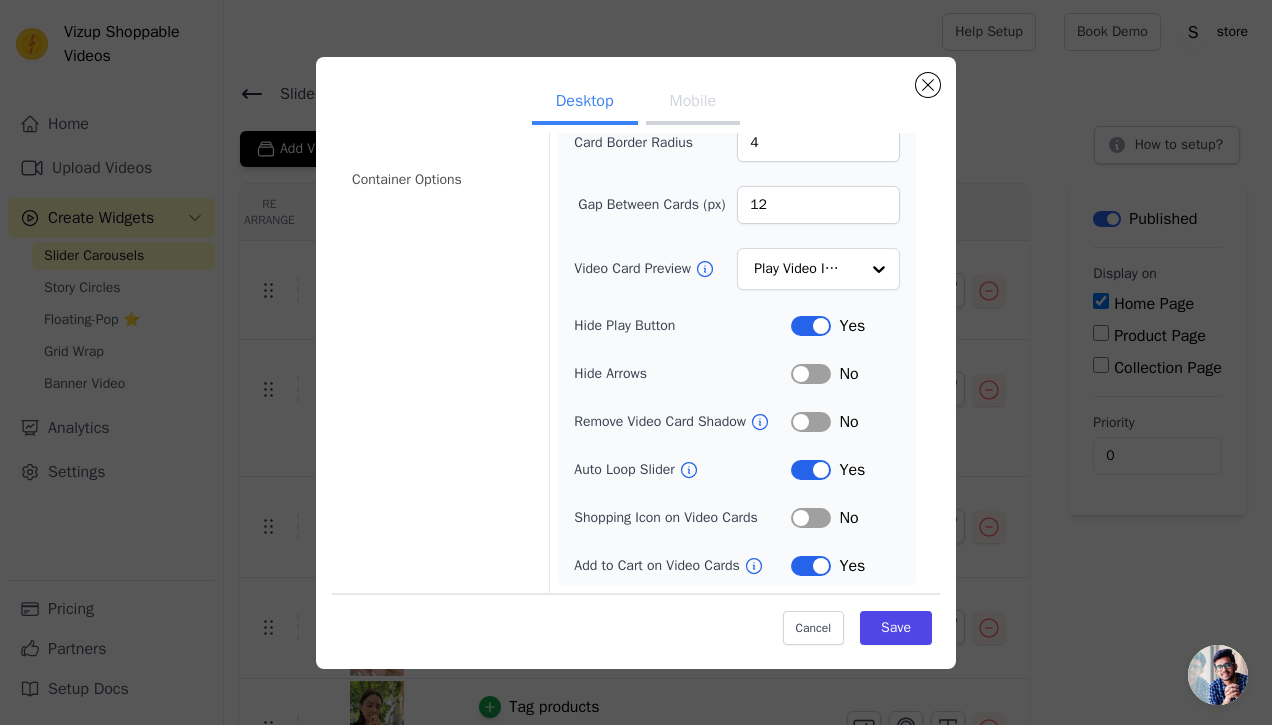 scroll, scrollTop: 165, scrollLeft: 0, axis: vertical 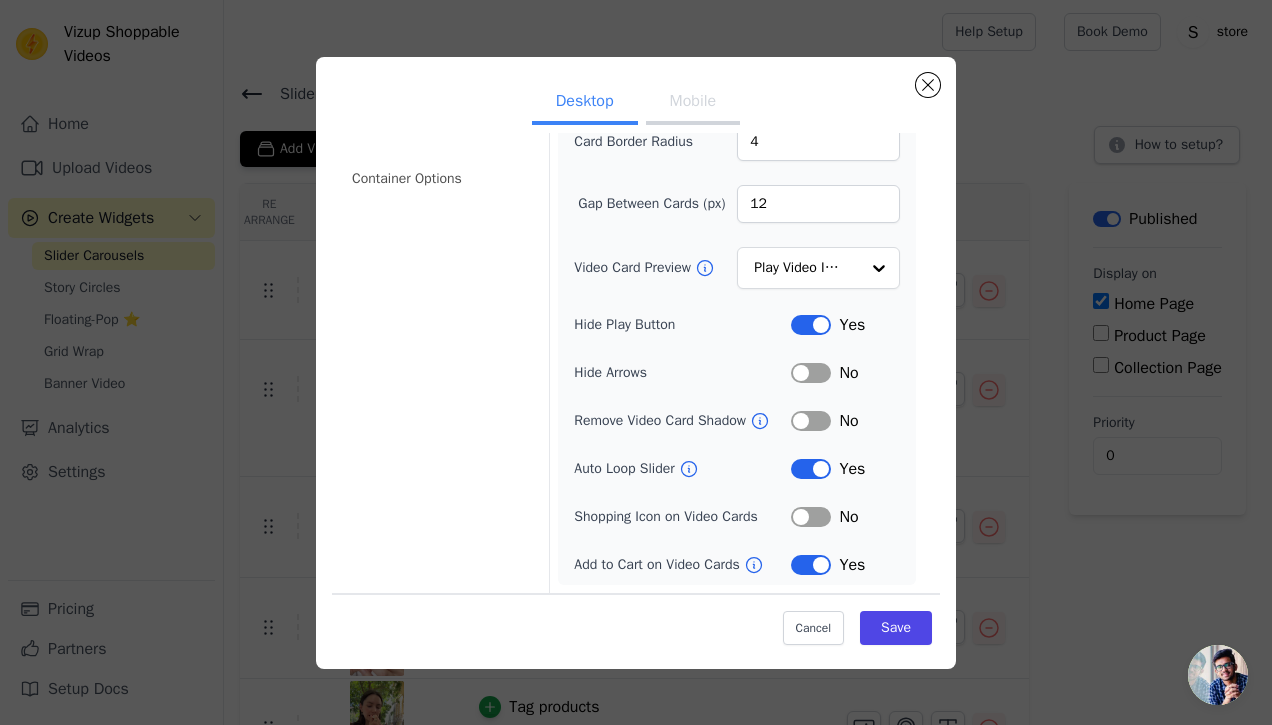 click on "Label" at bounding box center (811, 517) 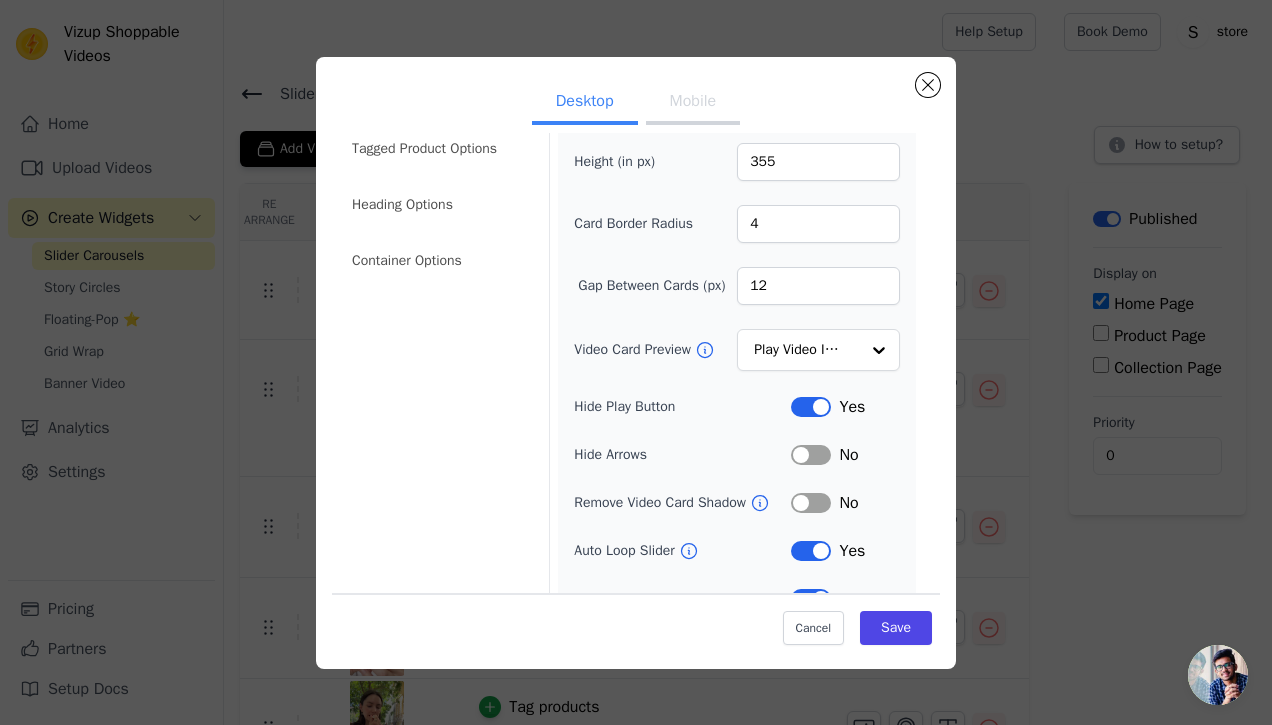 scroll, scrollTop: 75, scrollLeft: 0, axis: vertical 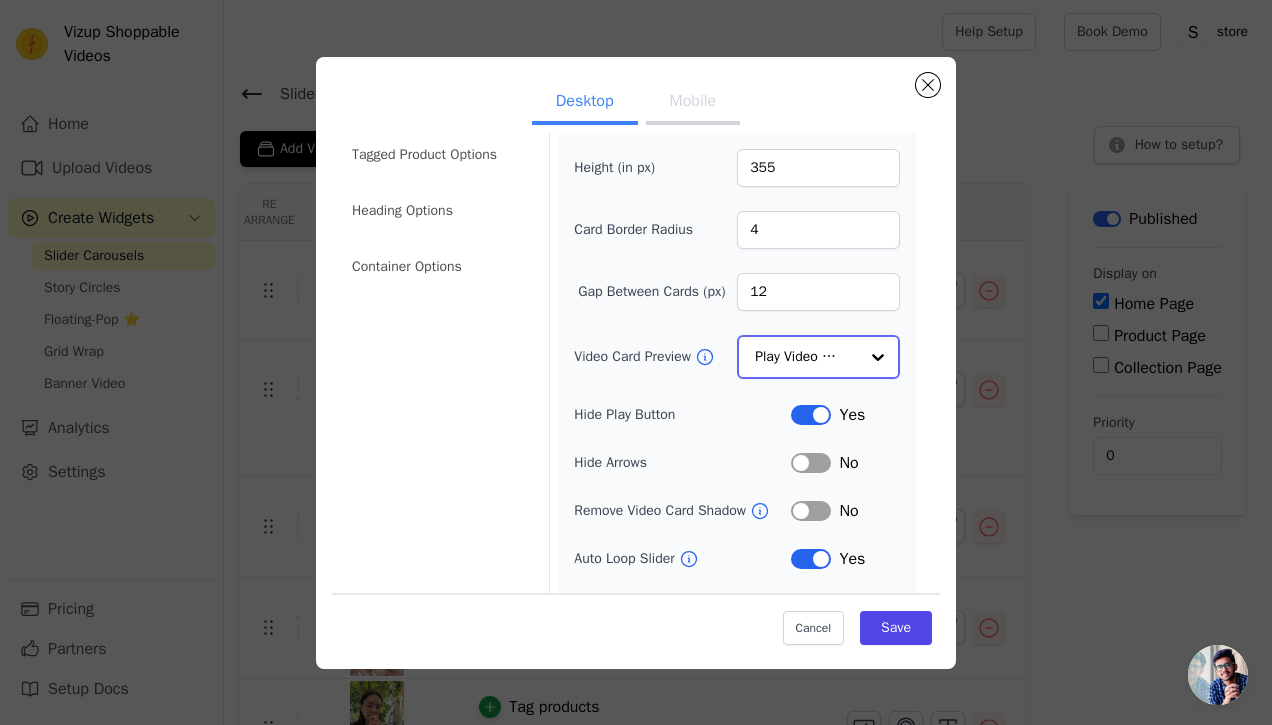 click on "Video Card Preview" 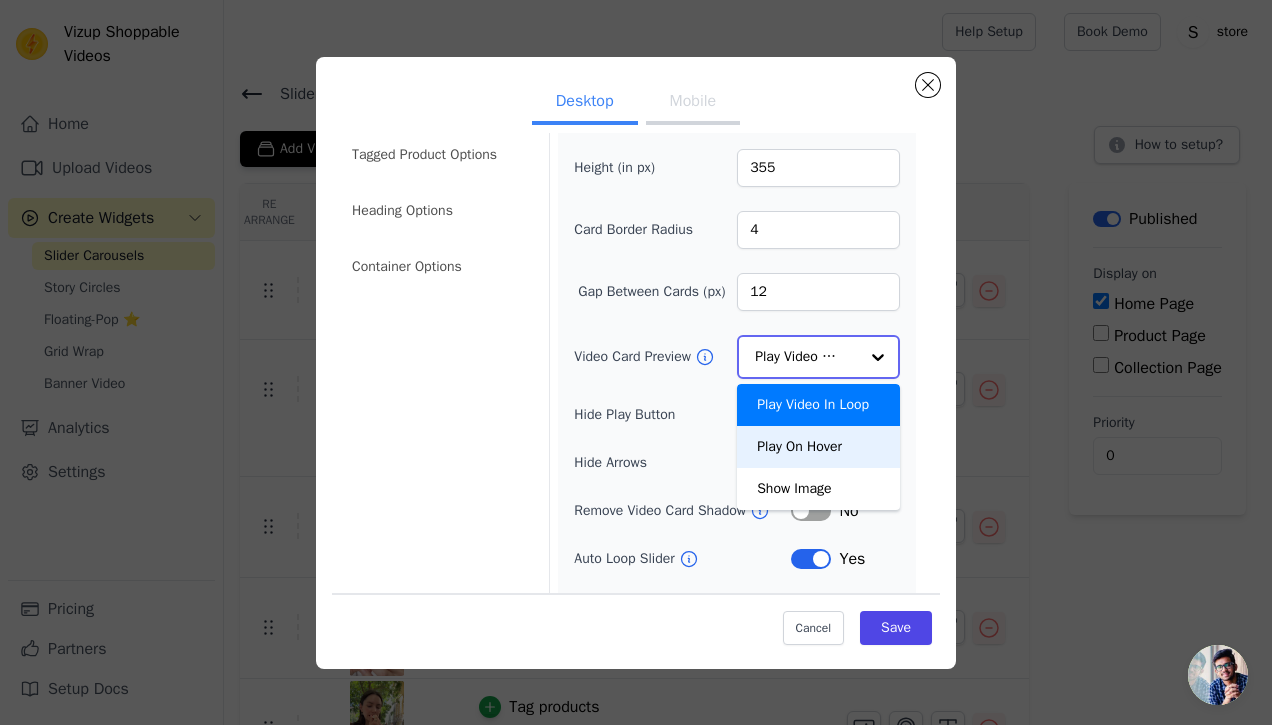 click on "Play On Hover" at bounding box center (818, 447) 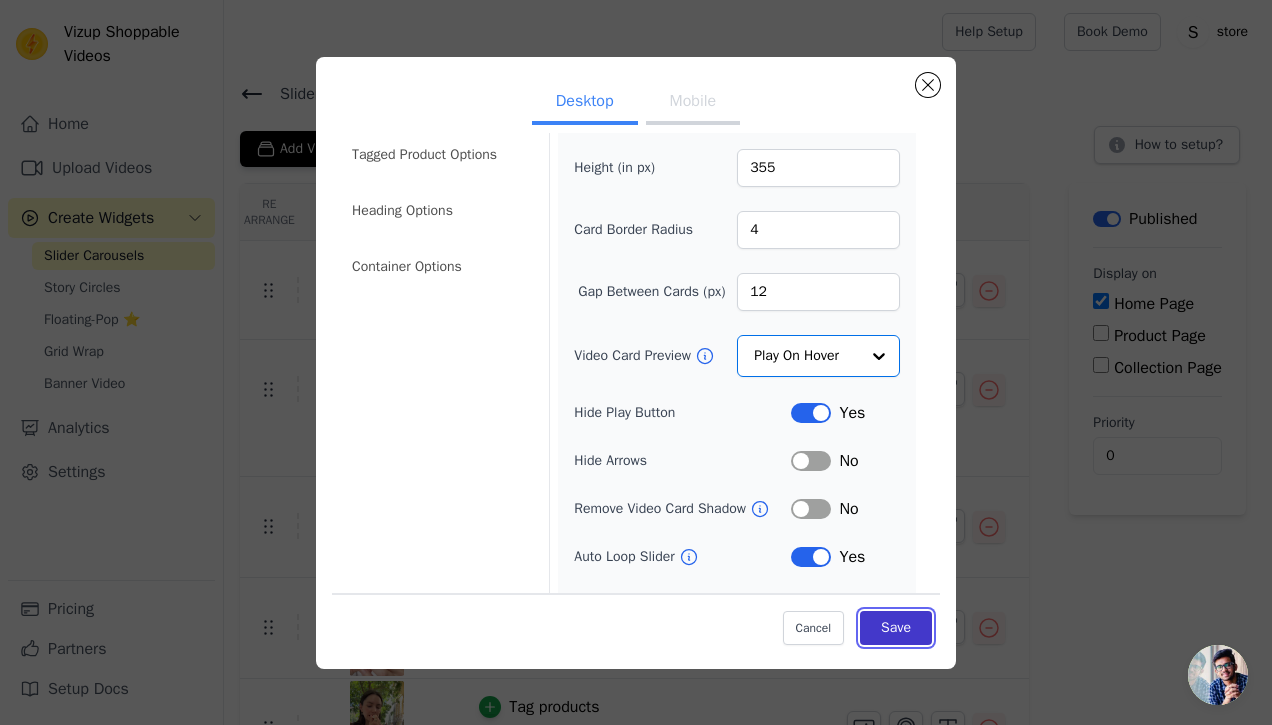 click on "Save" at bounding box center (896, 628) 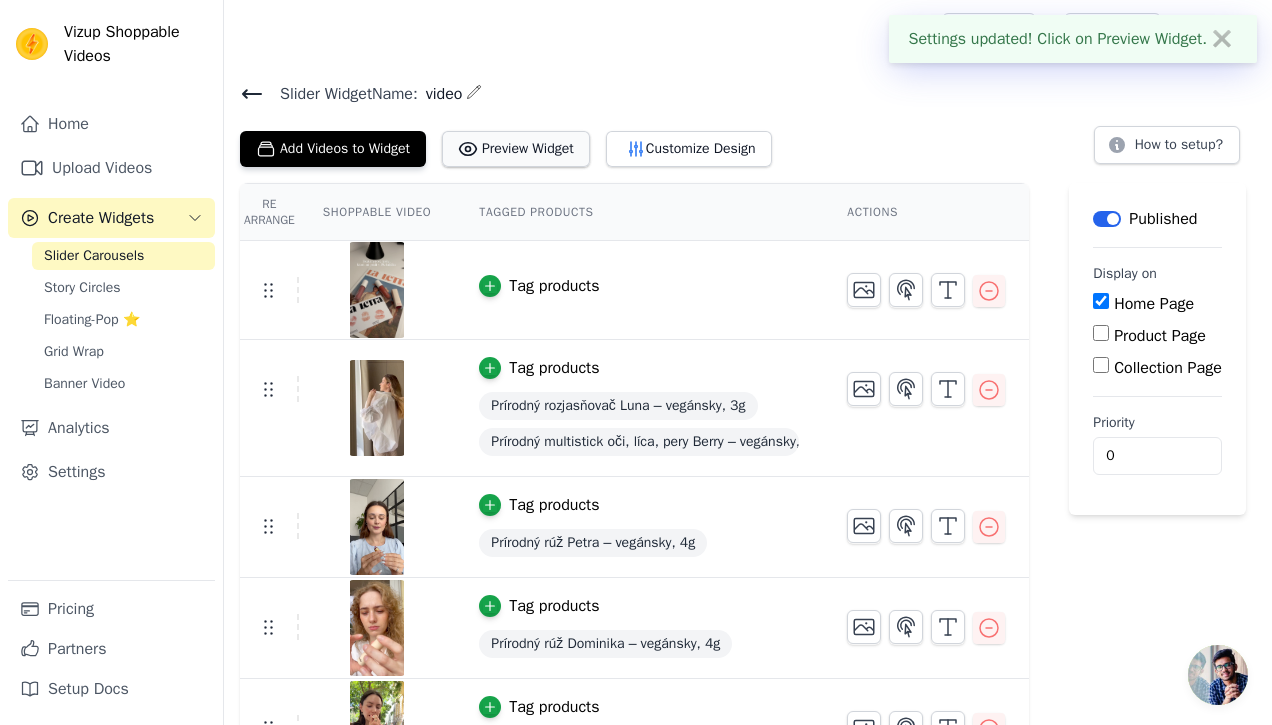 click on "Preview Widget" at bounding box center (516, 149) 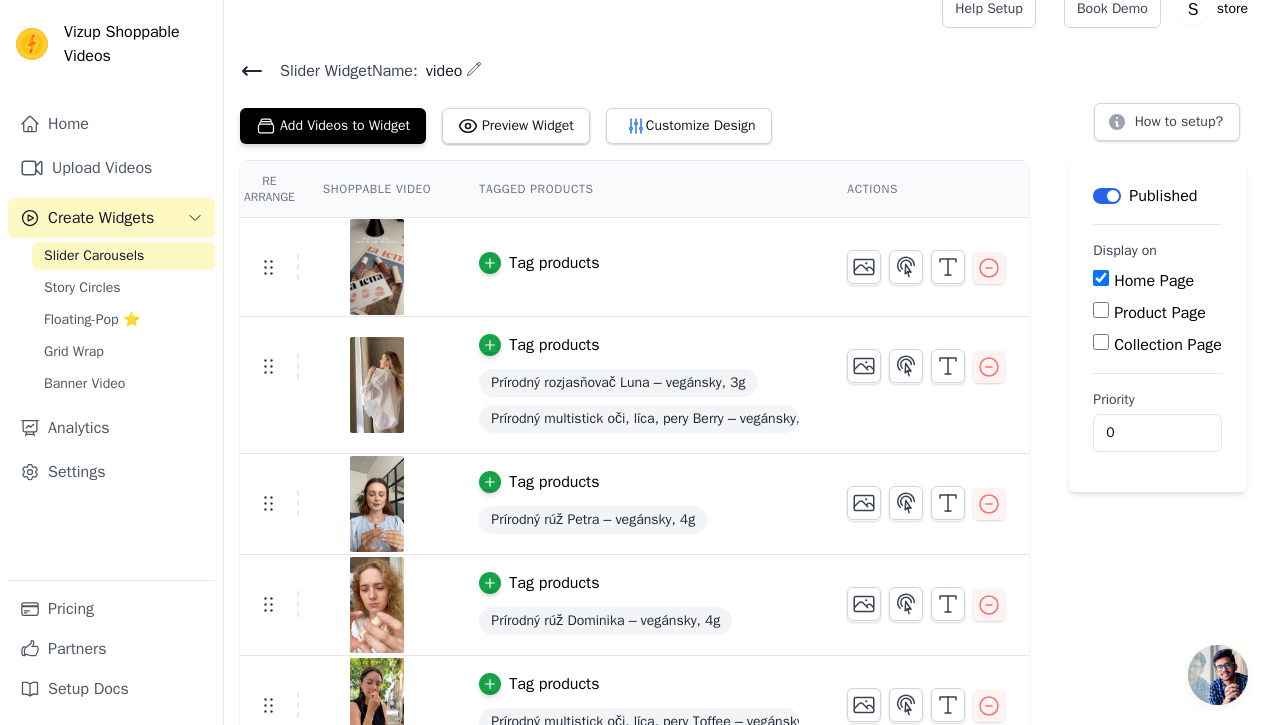 scroll, scrollTop: 0, scrollLeft: 0, axis: both 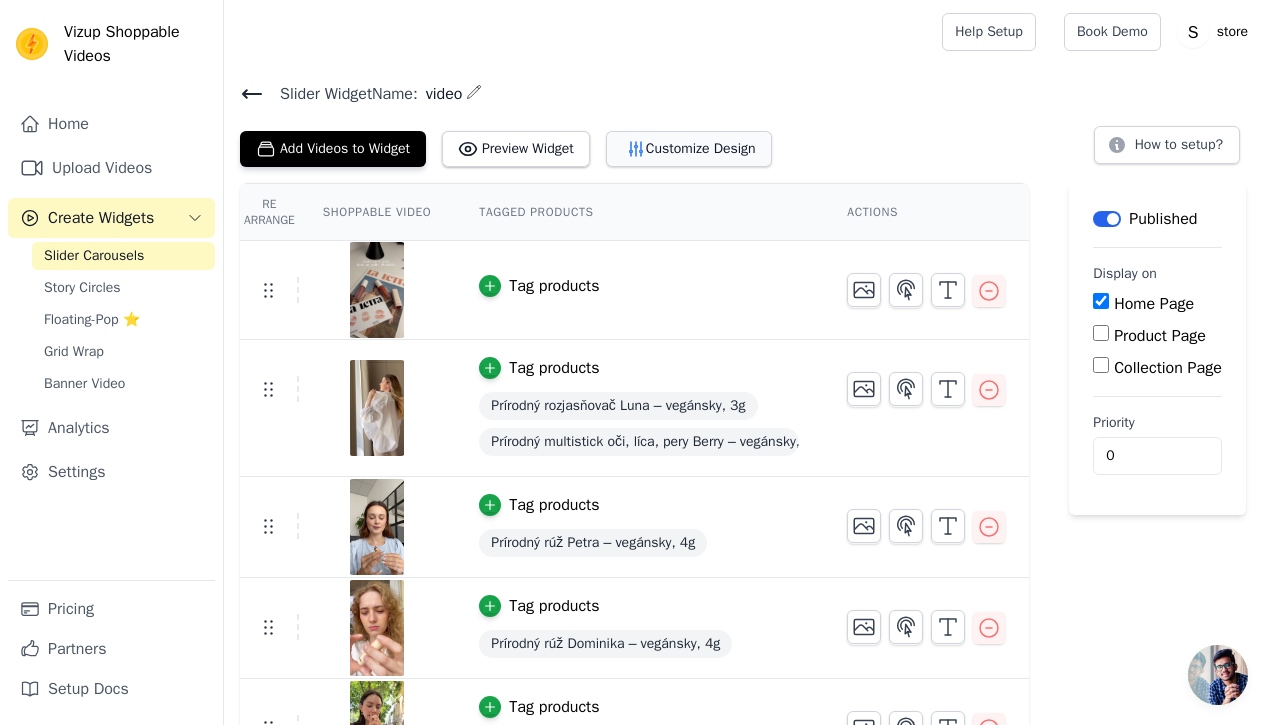 click on "Customize Design" at bounding box center [689, 149] 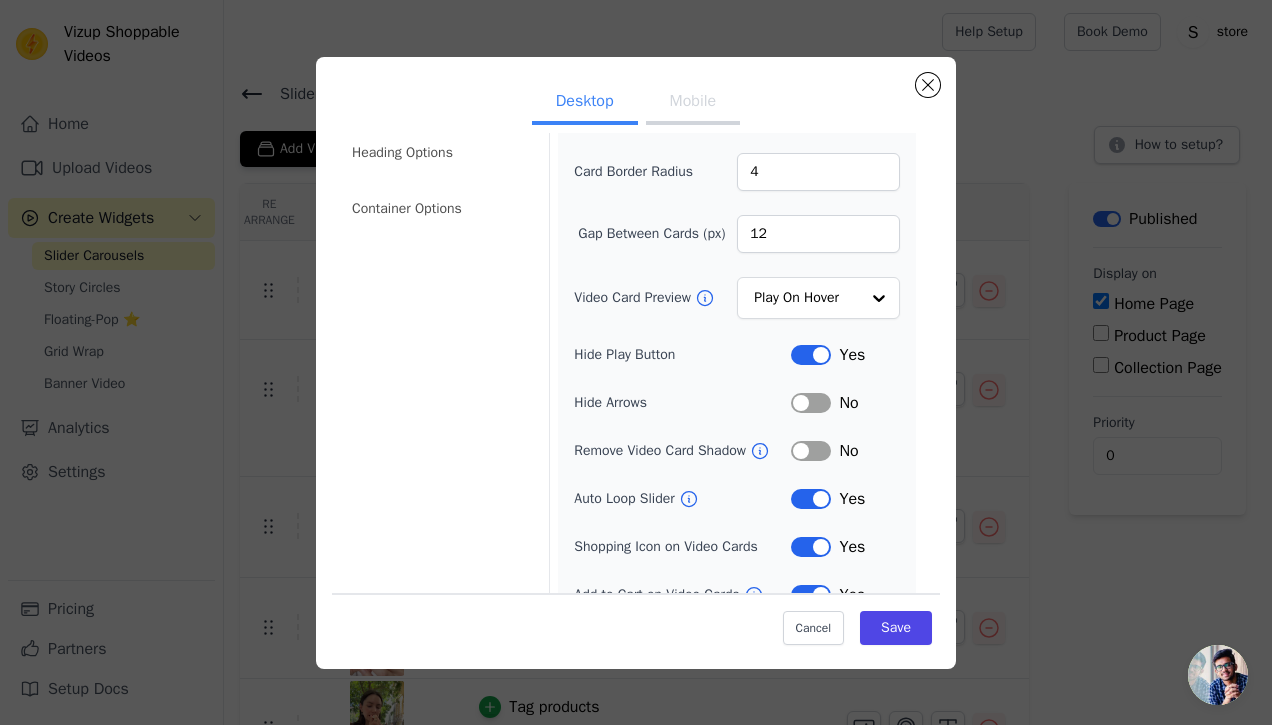 scroll, scrollTop: 165, scrollLeft: 0, axis: vertical 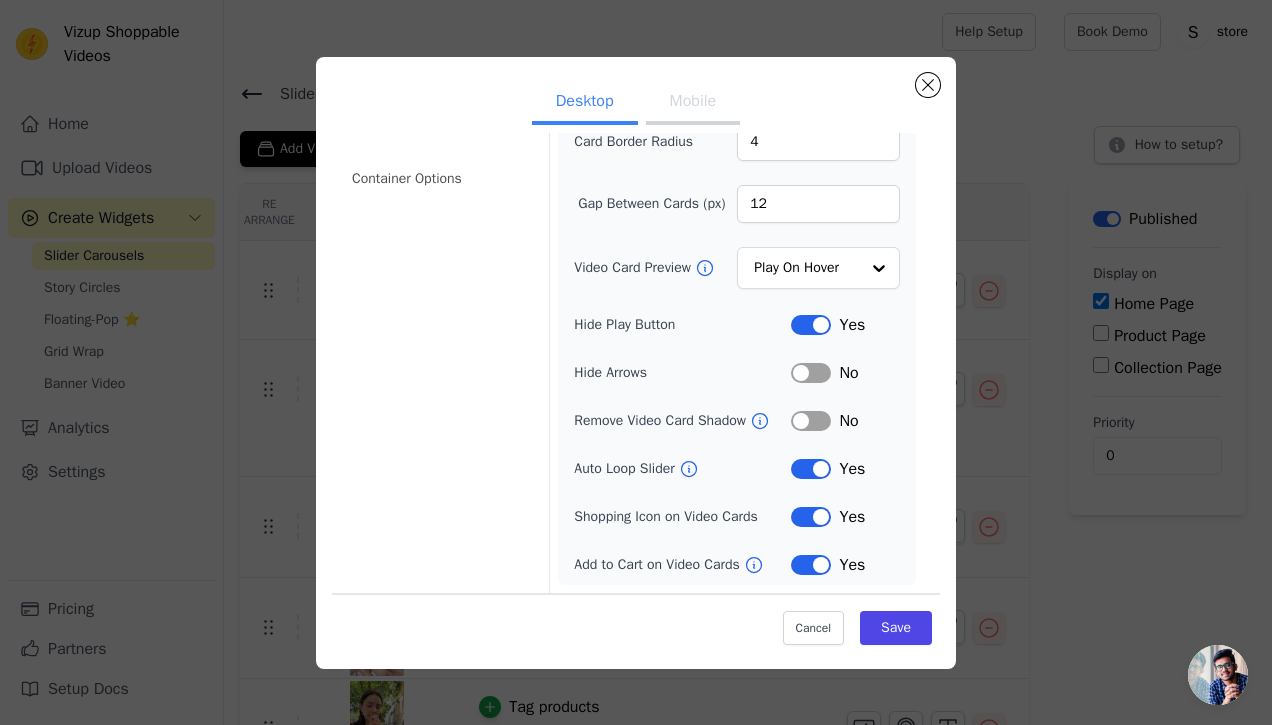 click on "Label" at bounding box center [811, 565] 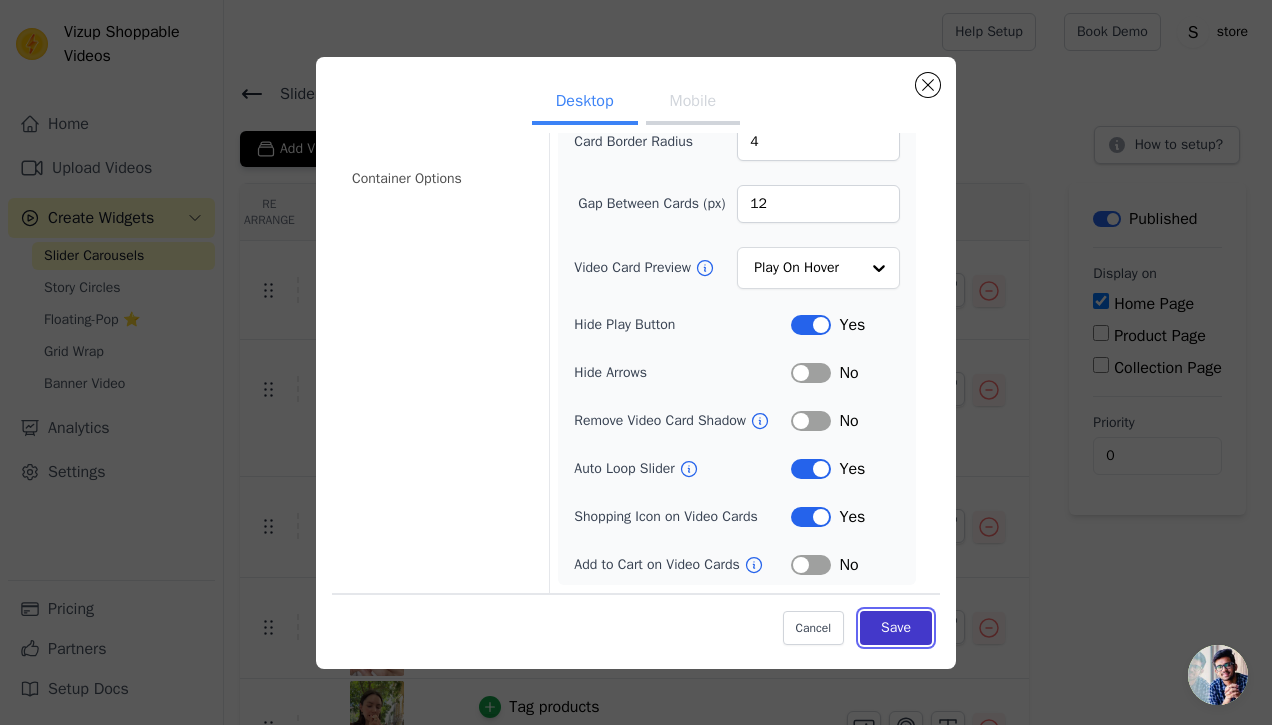 click on "Save" at bounding box center [896, 628] 